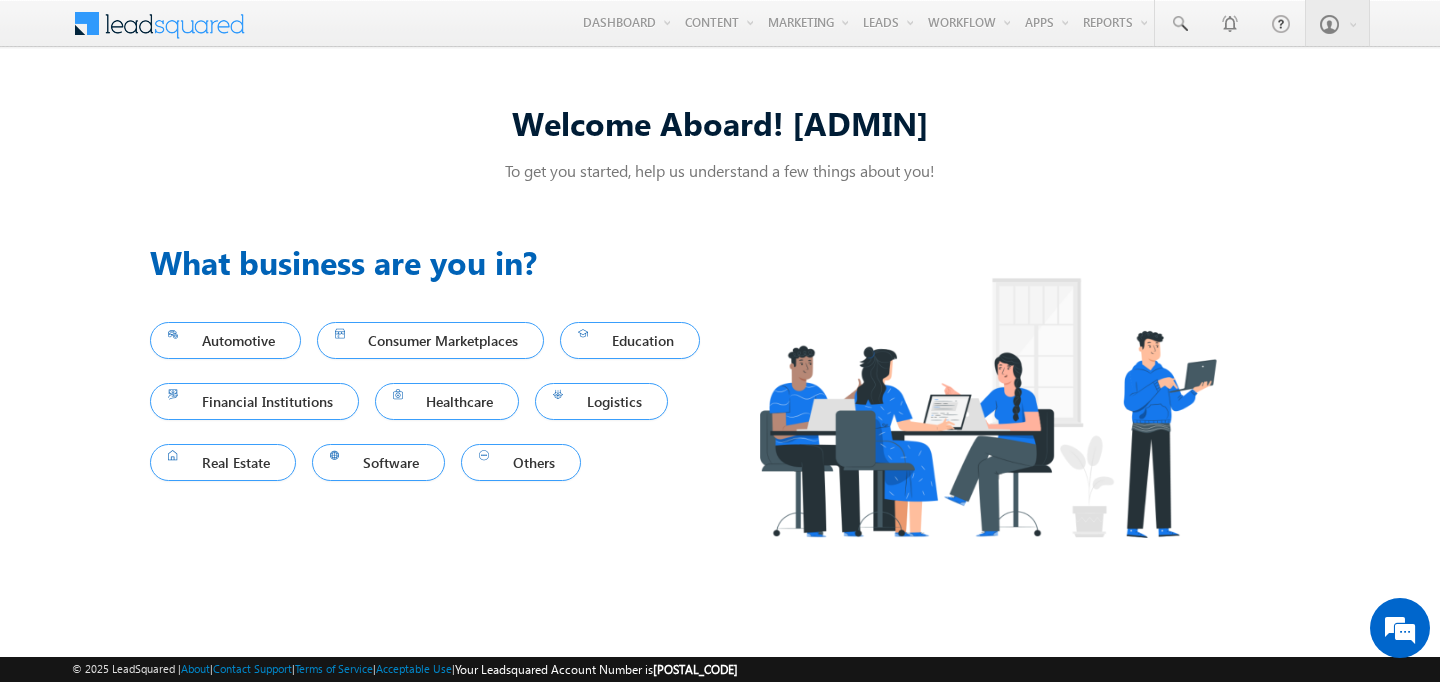 scroll, scrollTop: 0, scrollLeft: 0, axis: both 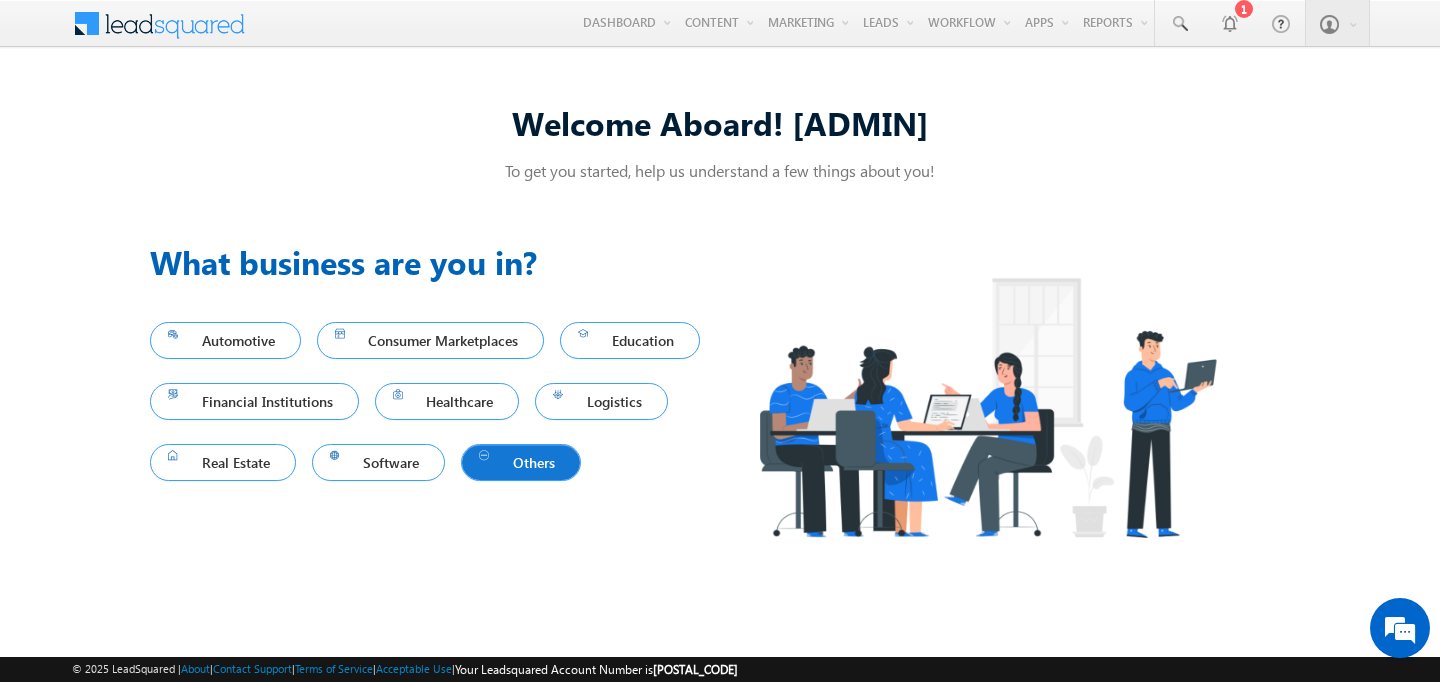 click on "Others" at bounding box center [521, 462] 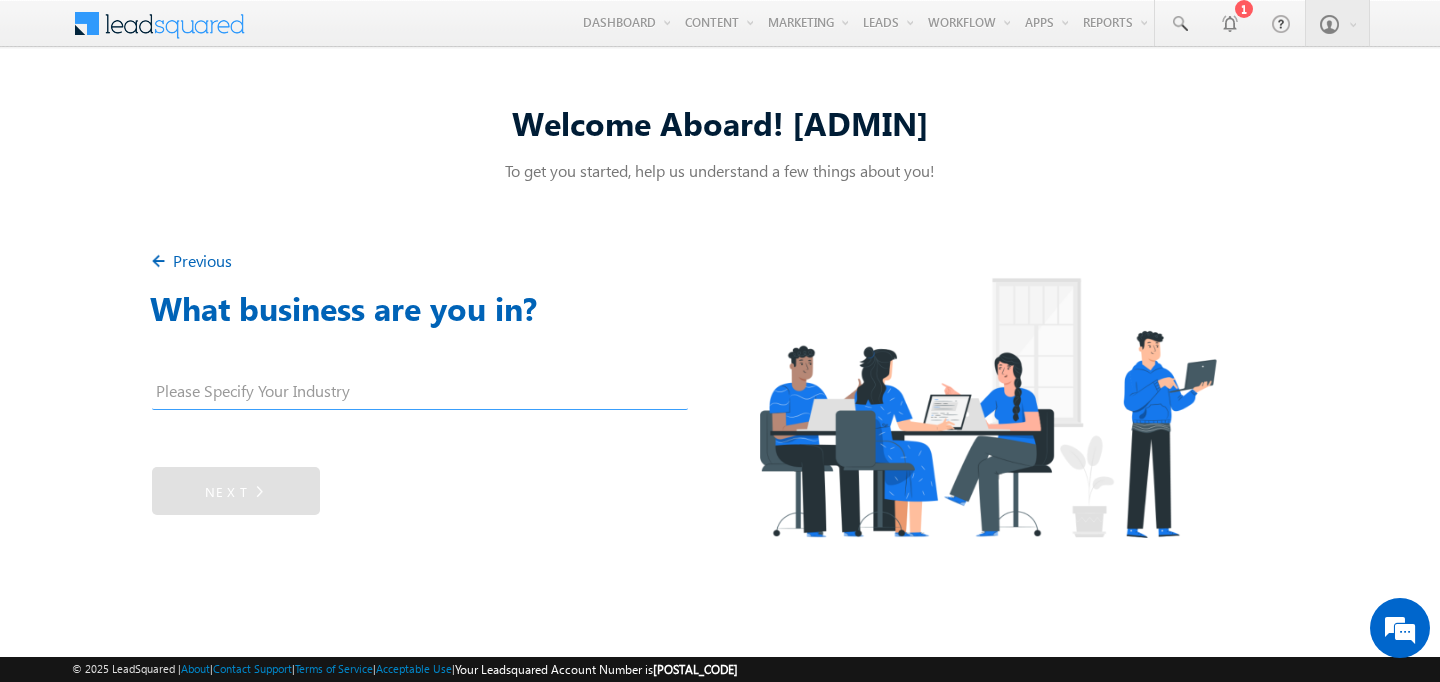 click at bounding box center [420, 395] 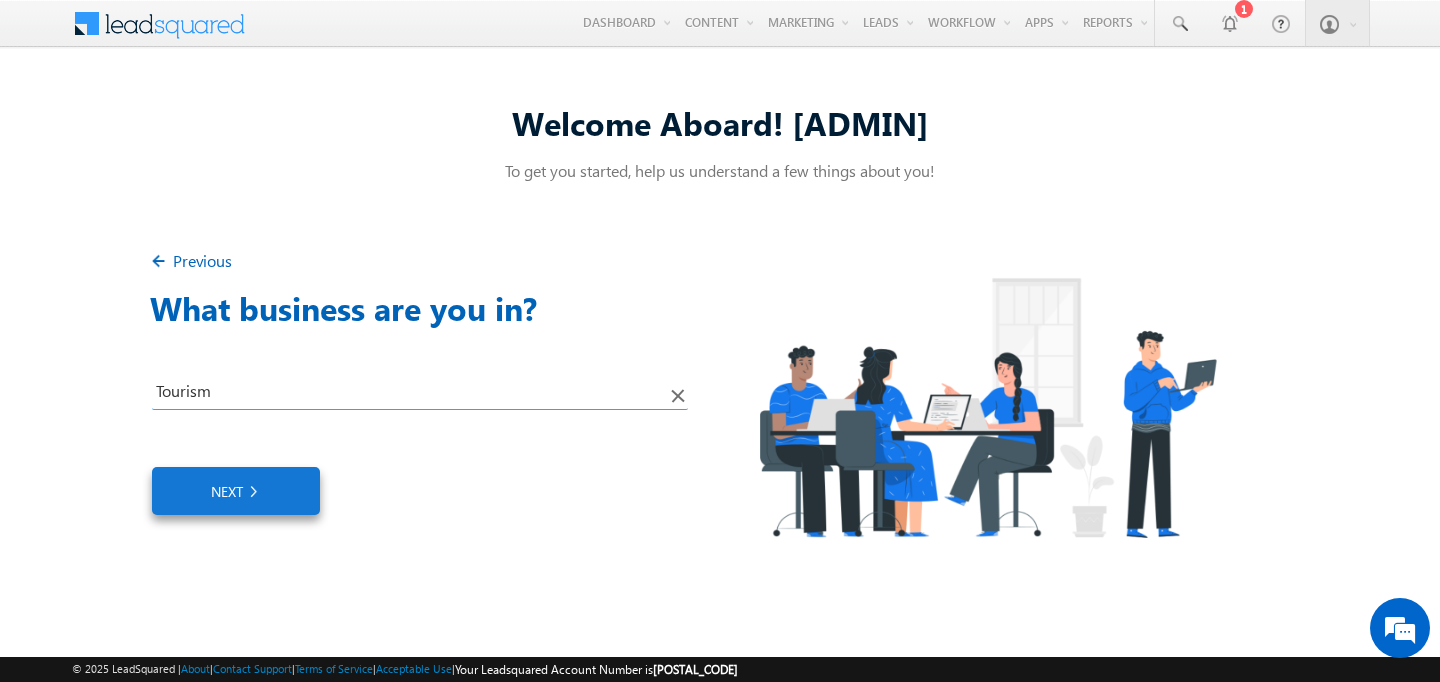 type on "Tourism" 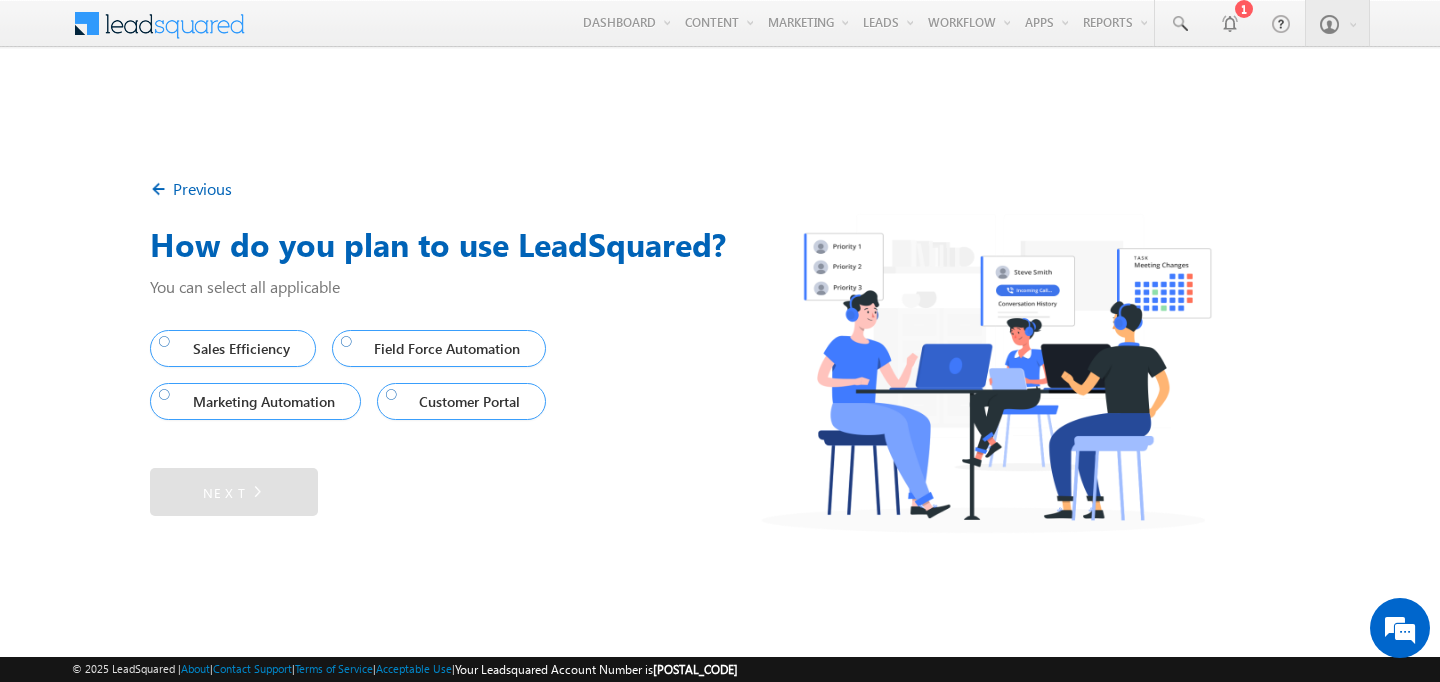 click on "How do you plan to use LeadSquared?" at bounding box center [720, 244] 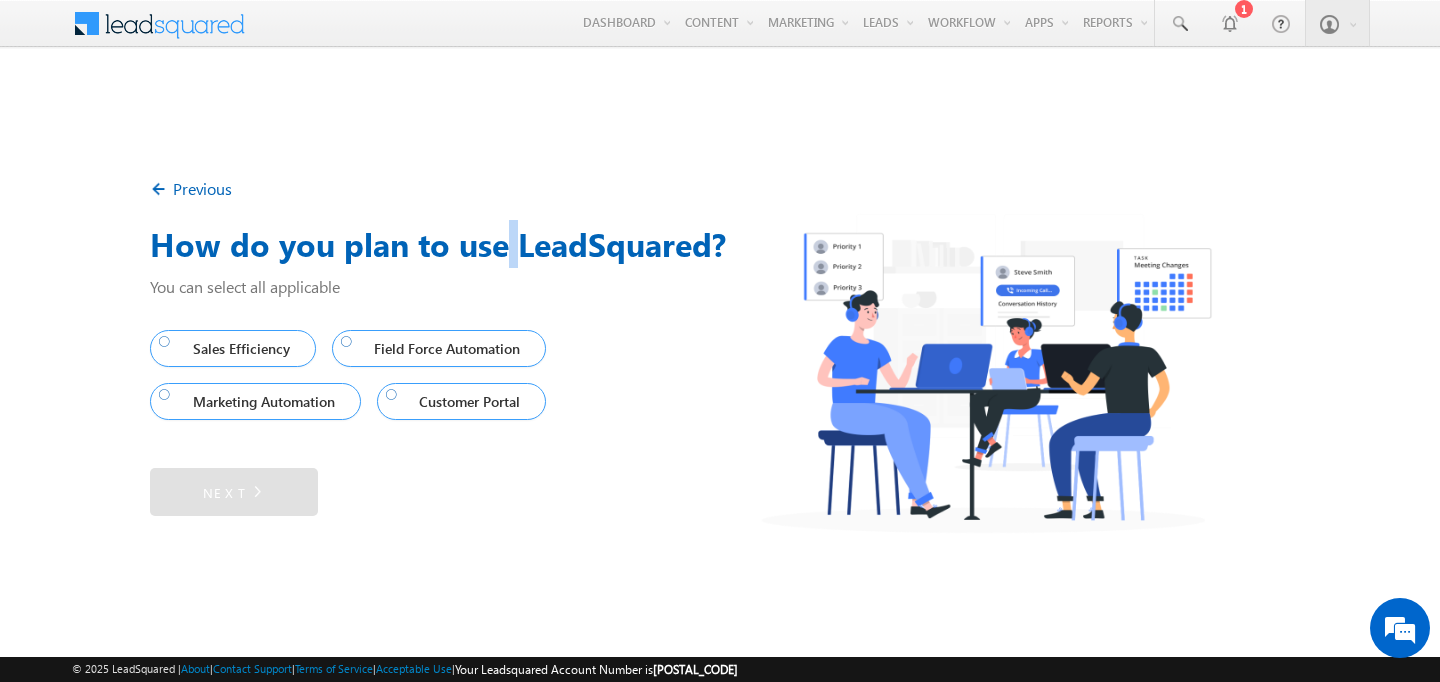 click on "Previous" at bounding box center (720, 189) 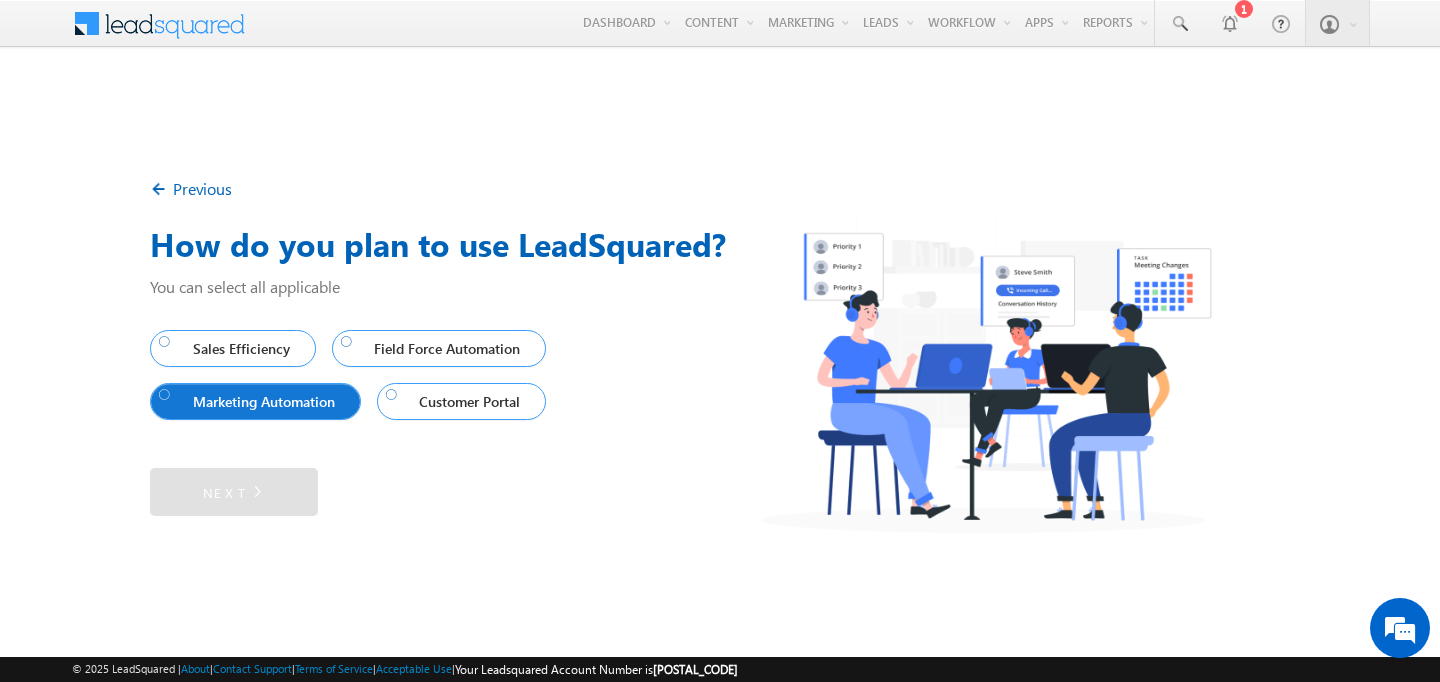 click on "Marketing Automation" at bounding box center [251, 401] 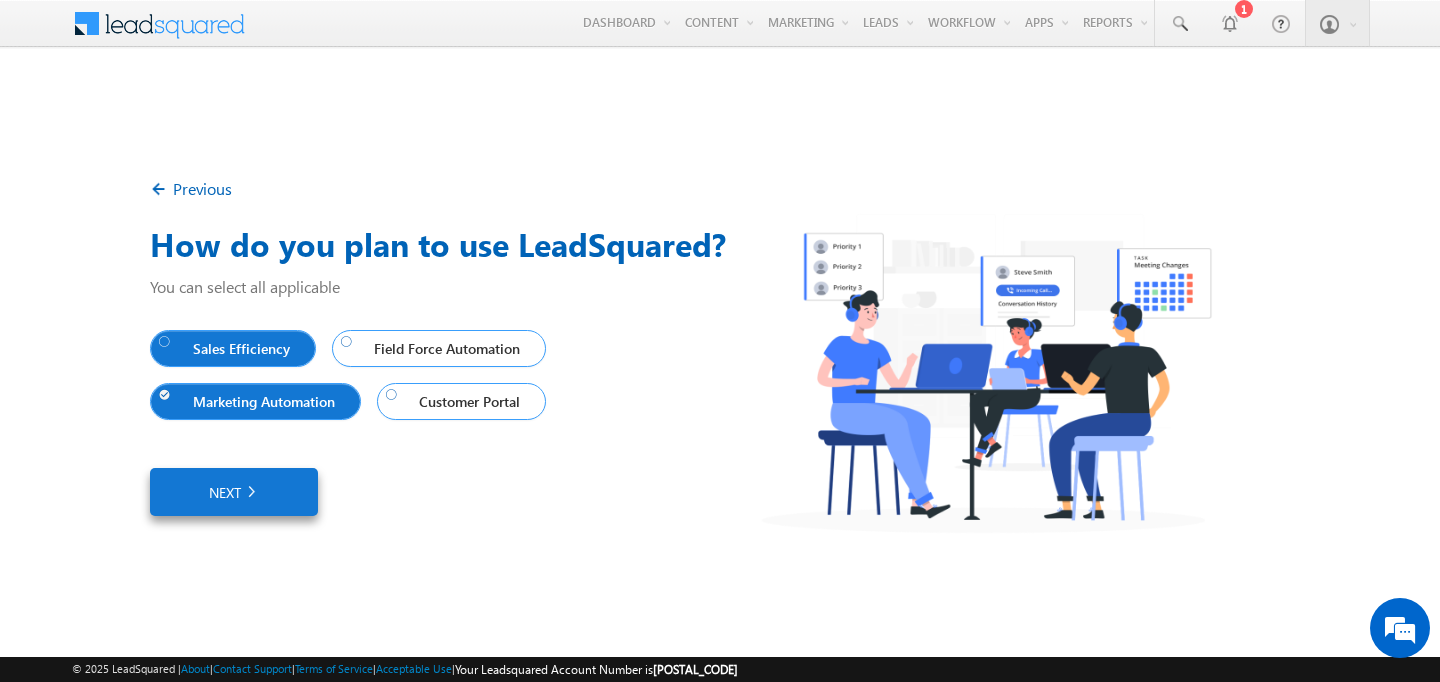 click on "Sales Efficiency" at bounding box center [228, 348] 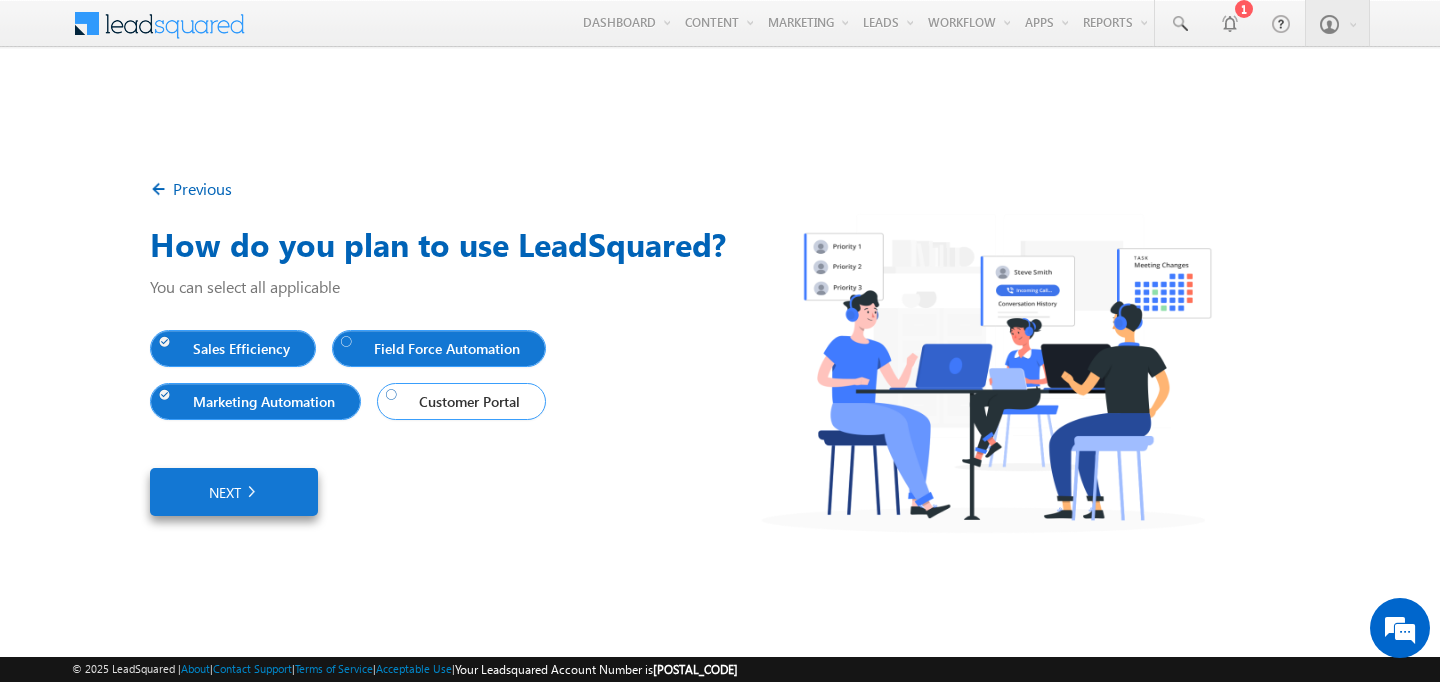 click on "Field Force Automation" at bounding box center (435, 348) 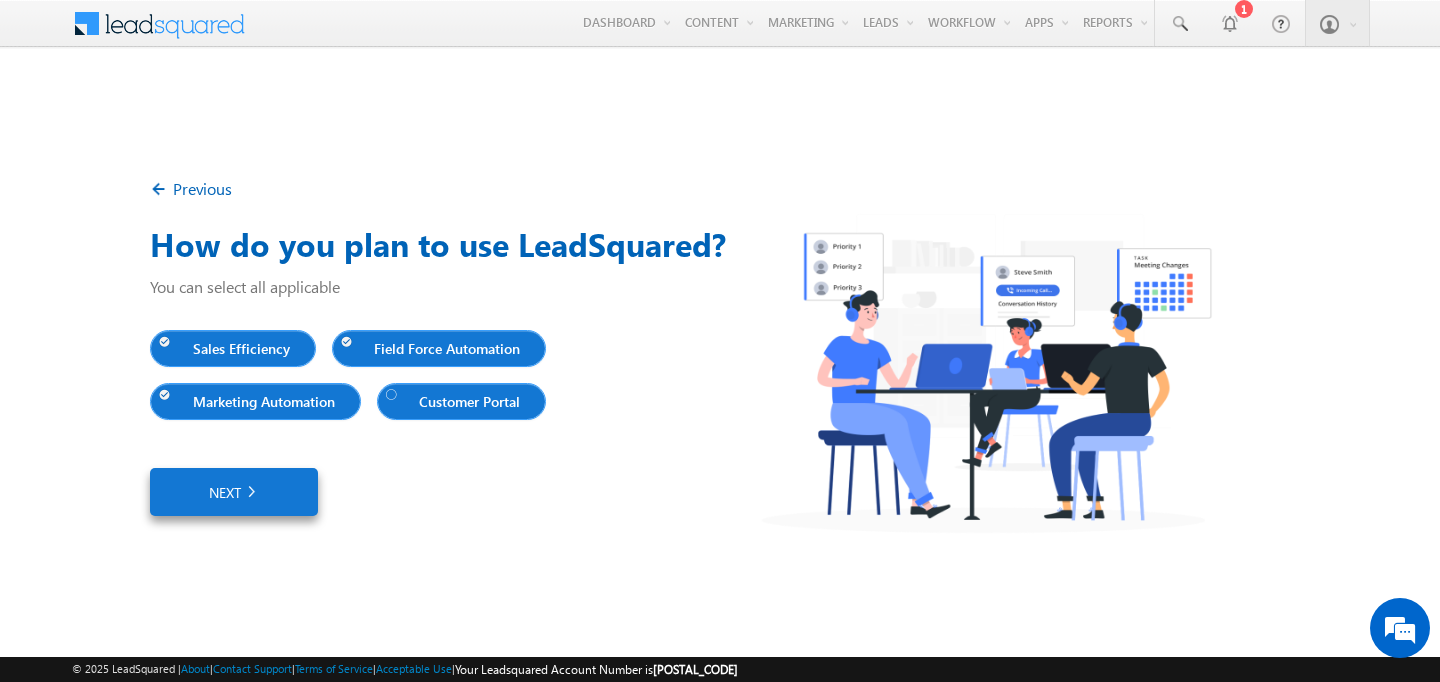 click on "Customer Portal" at bounding box center [457, 401] 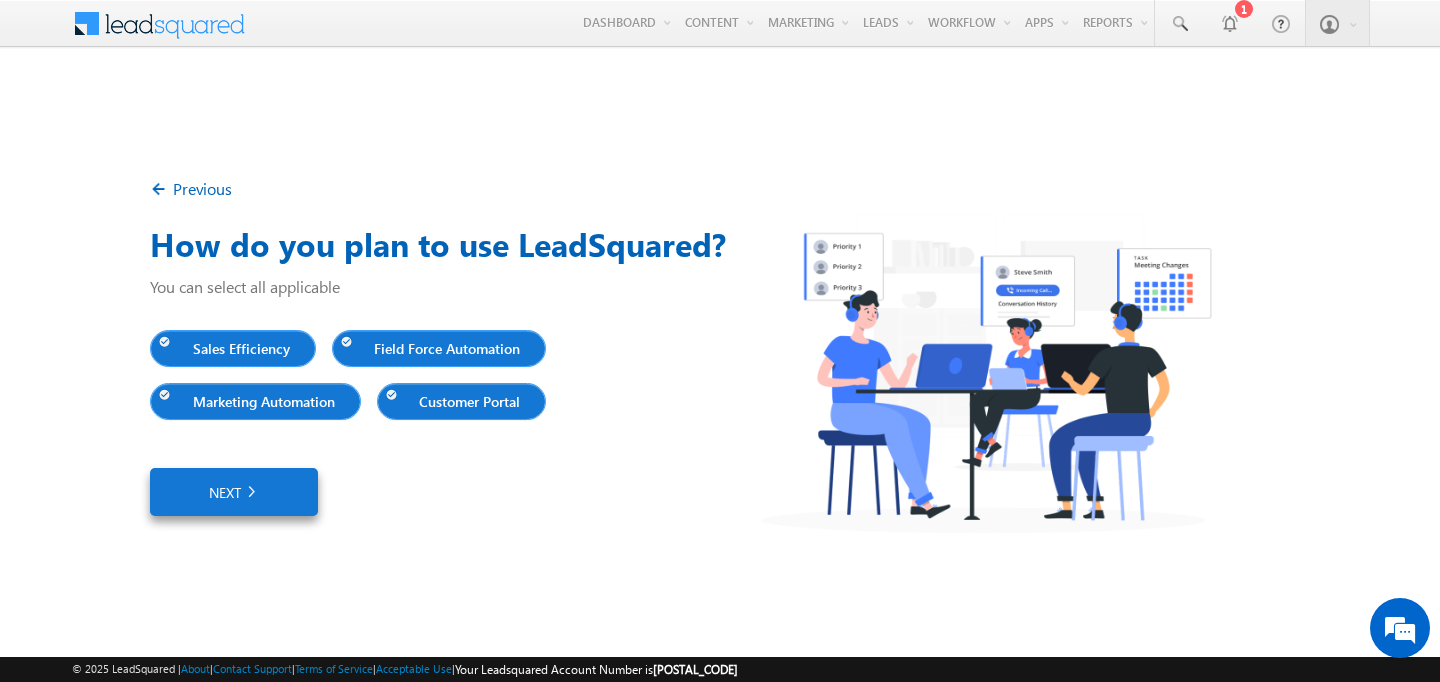 click on "Next" at bounding box center (234, 492) 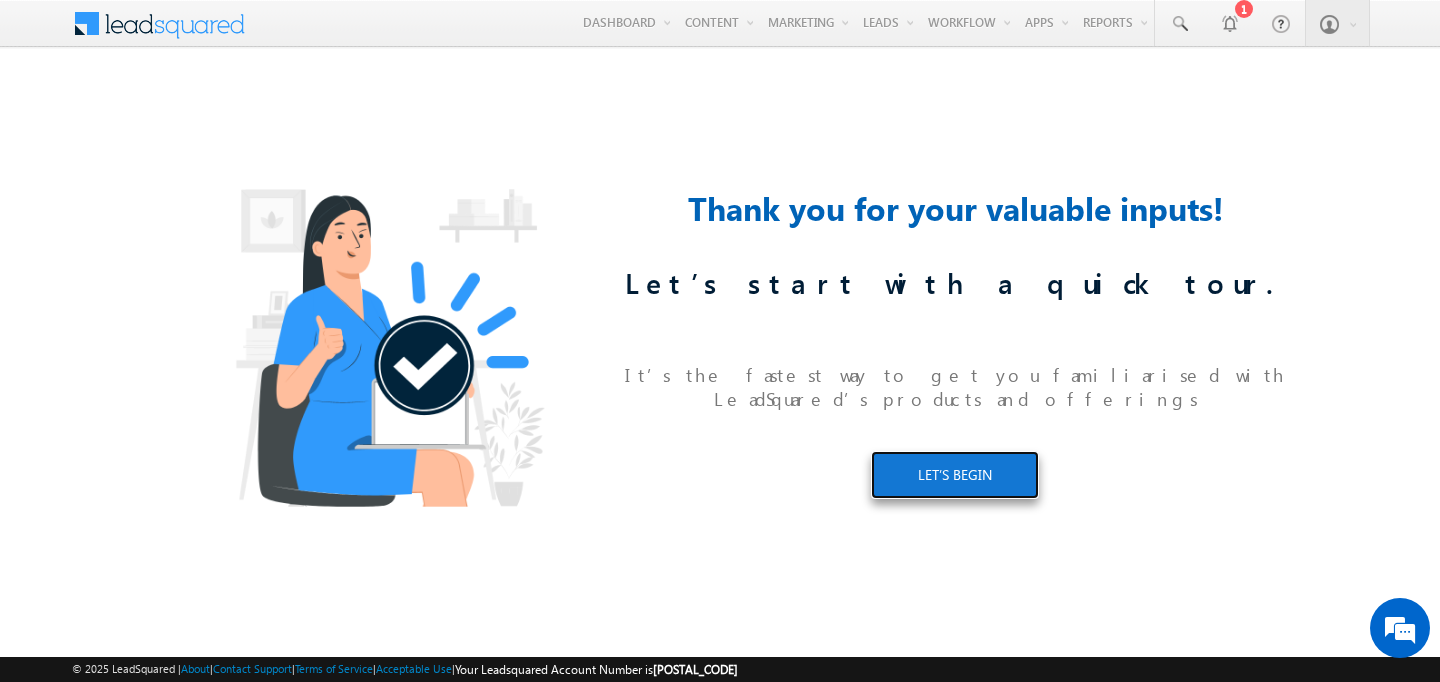 click on "LET’S BEGIN" at bounding box center [955, 475] 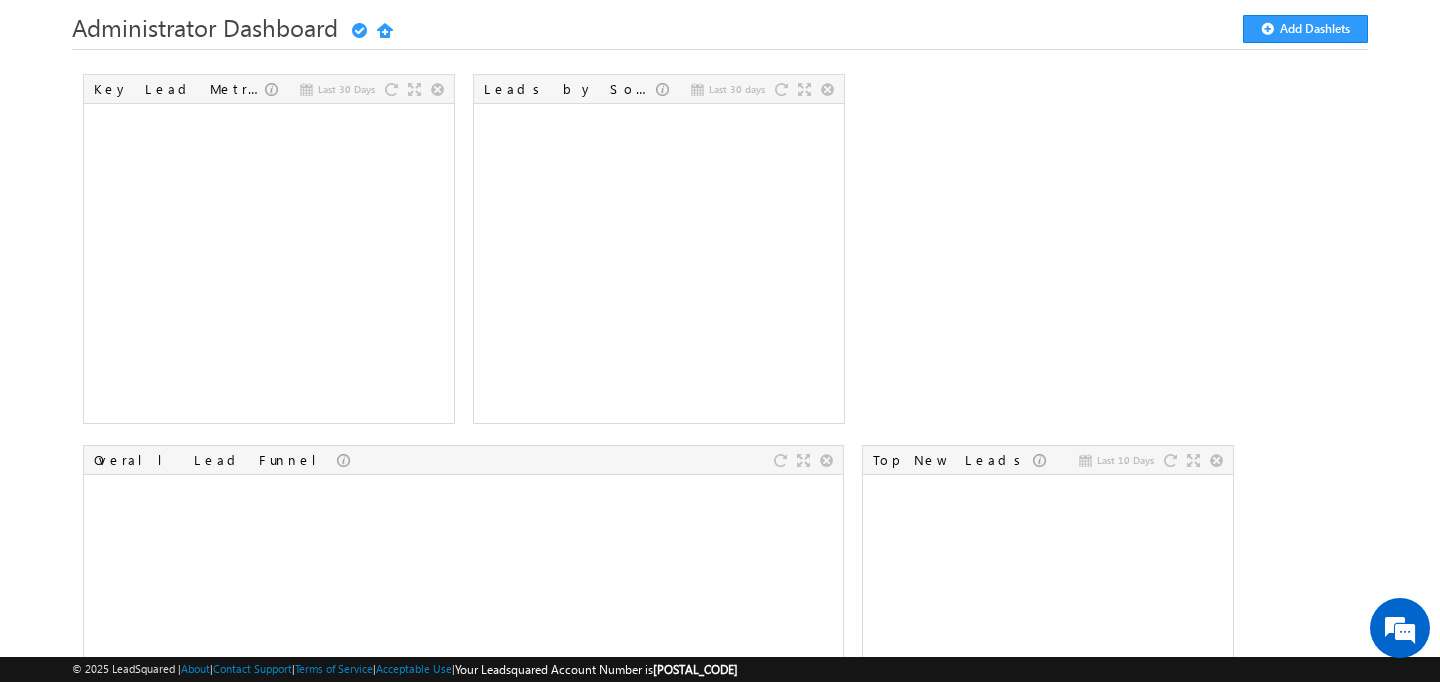 scroll, scrollTop: 0, scrollLeft: 0, axis: both 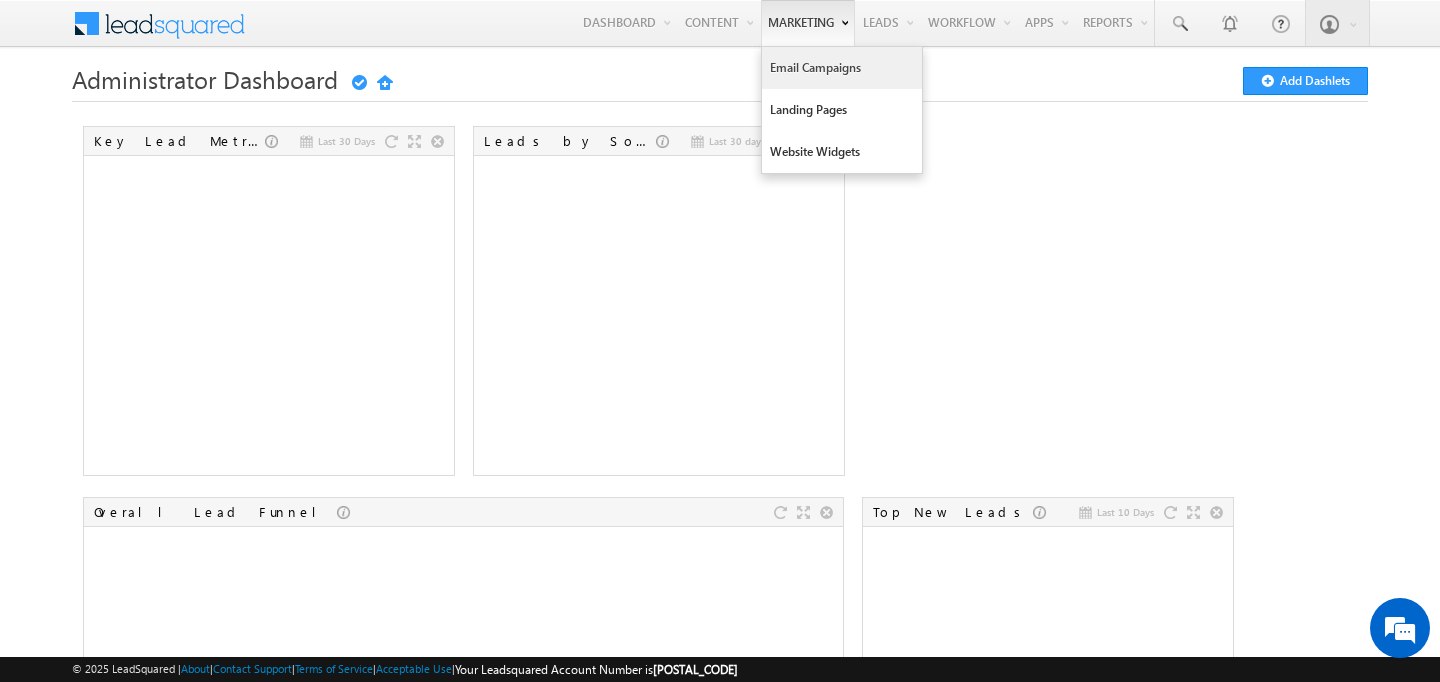 click on "Email Campaigns" at bounding box center (842, 68) 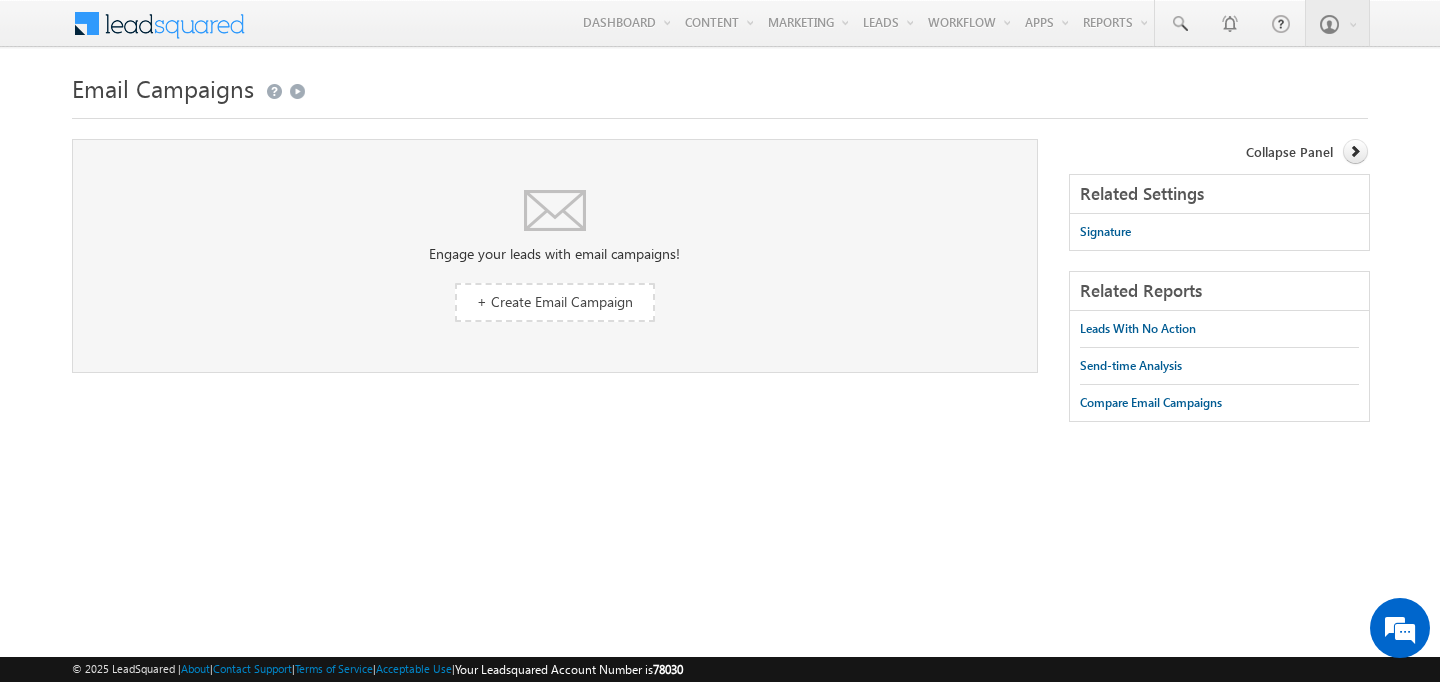 scroll, scrollTop: 0, scrollLeft: 0, axis: both 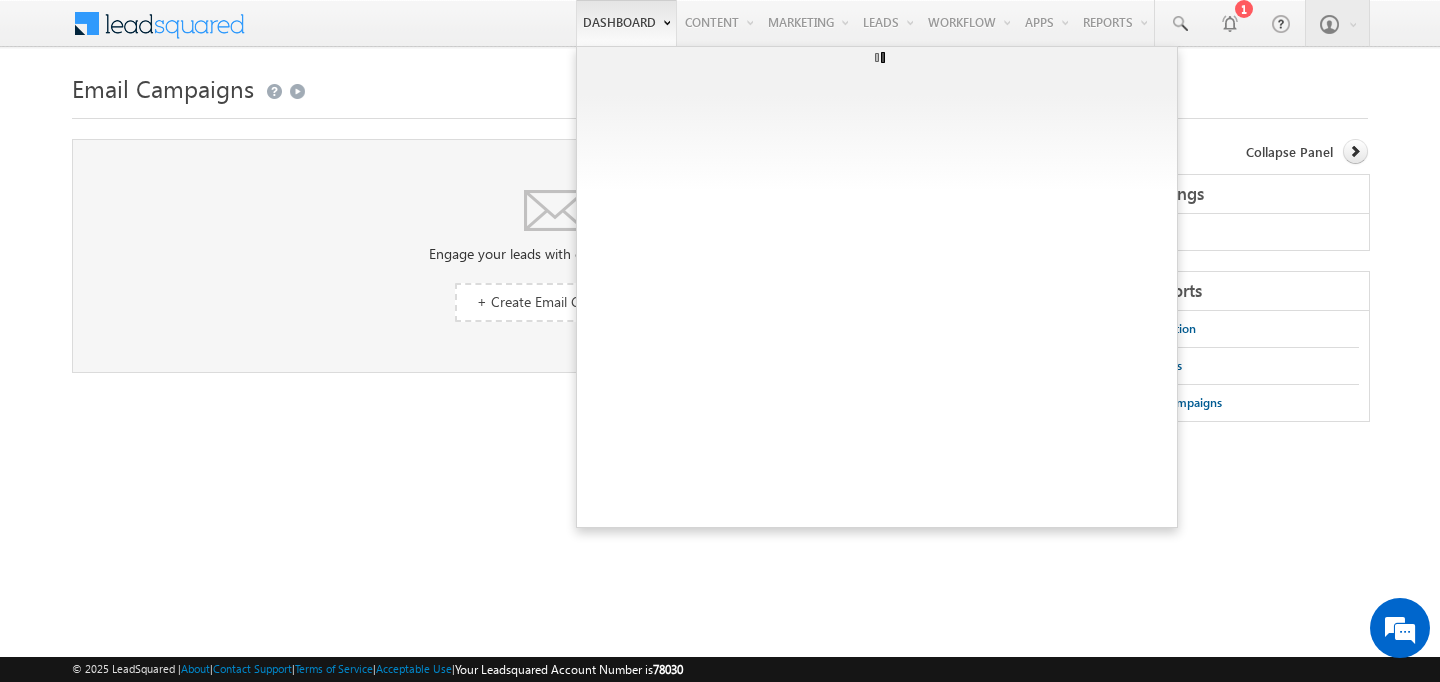 click on "Dashboard" at bounding box center (626, 23) 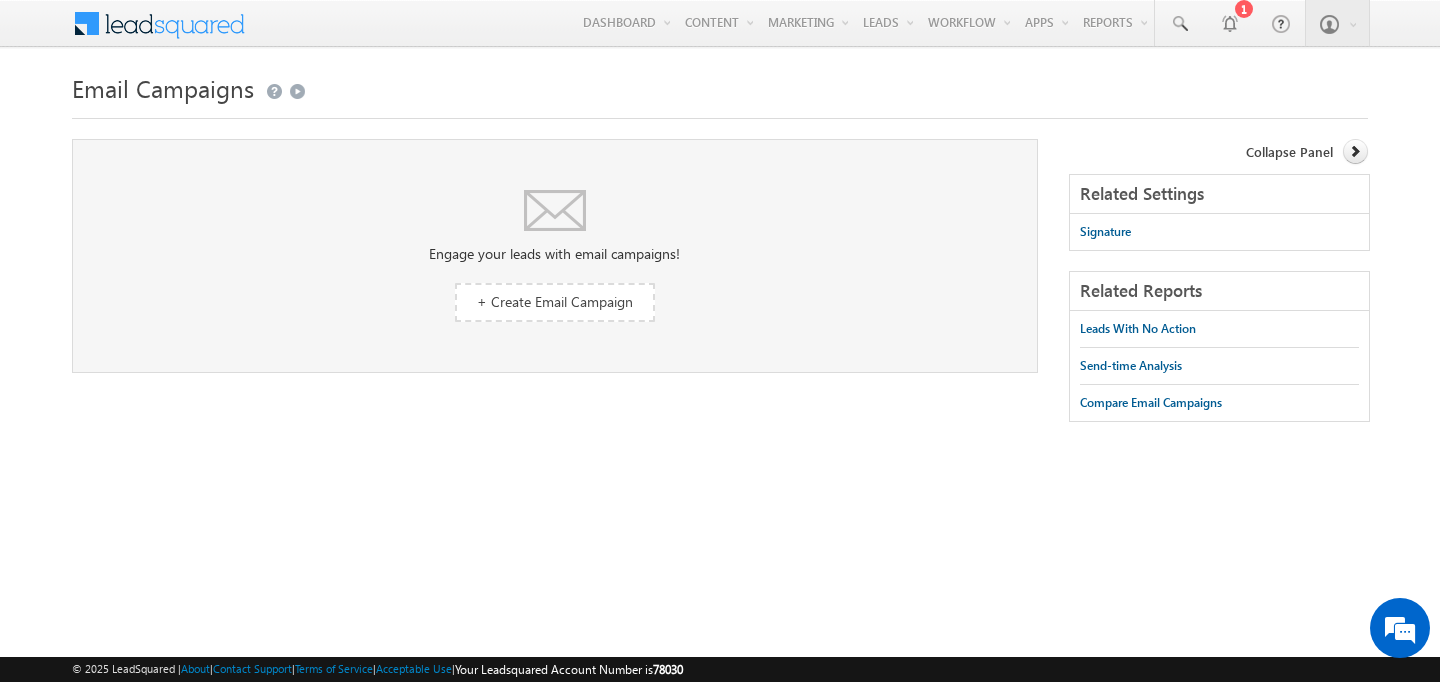 click at bounding box center (172, 21) 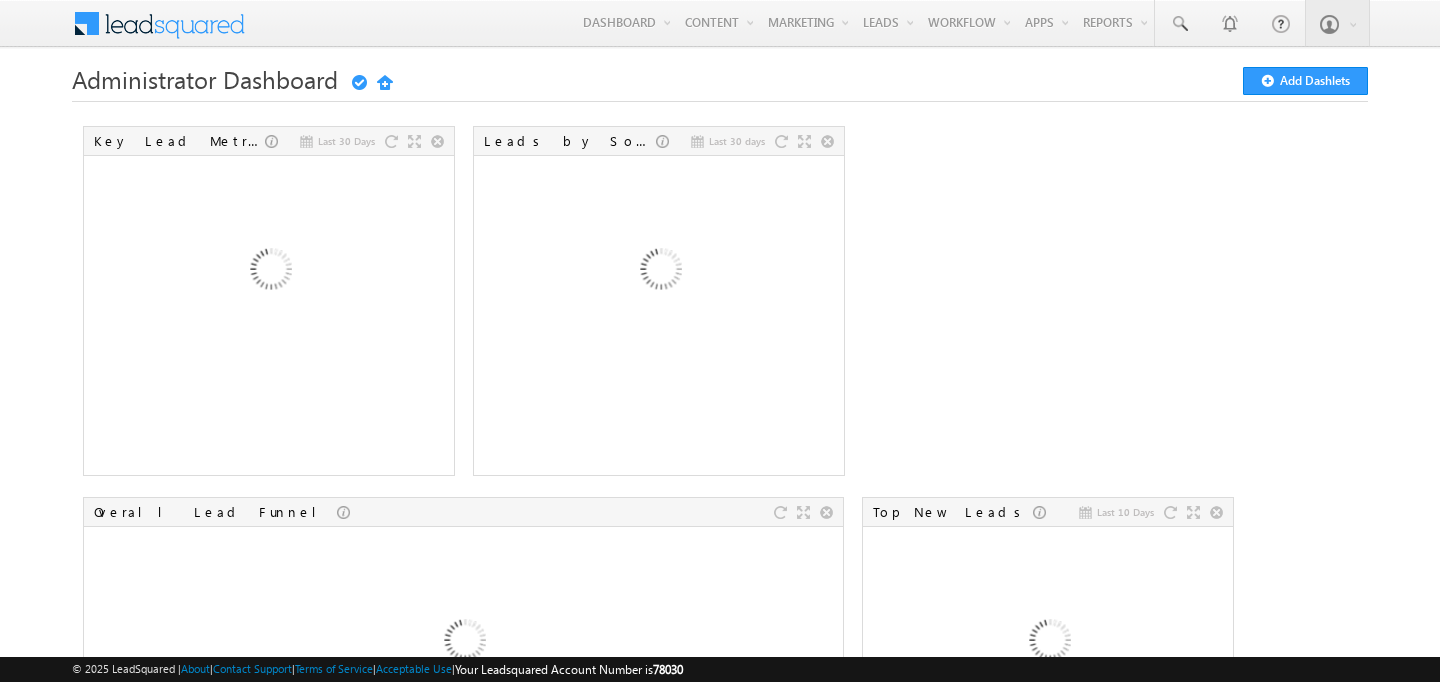 scroll, scrollTop: 0, scrollLeft: 0, axis: both 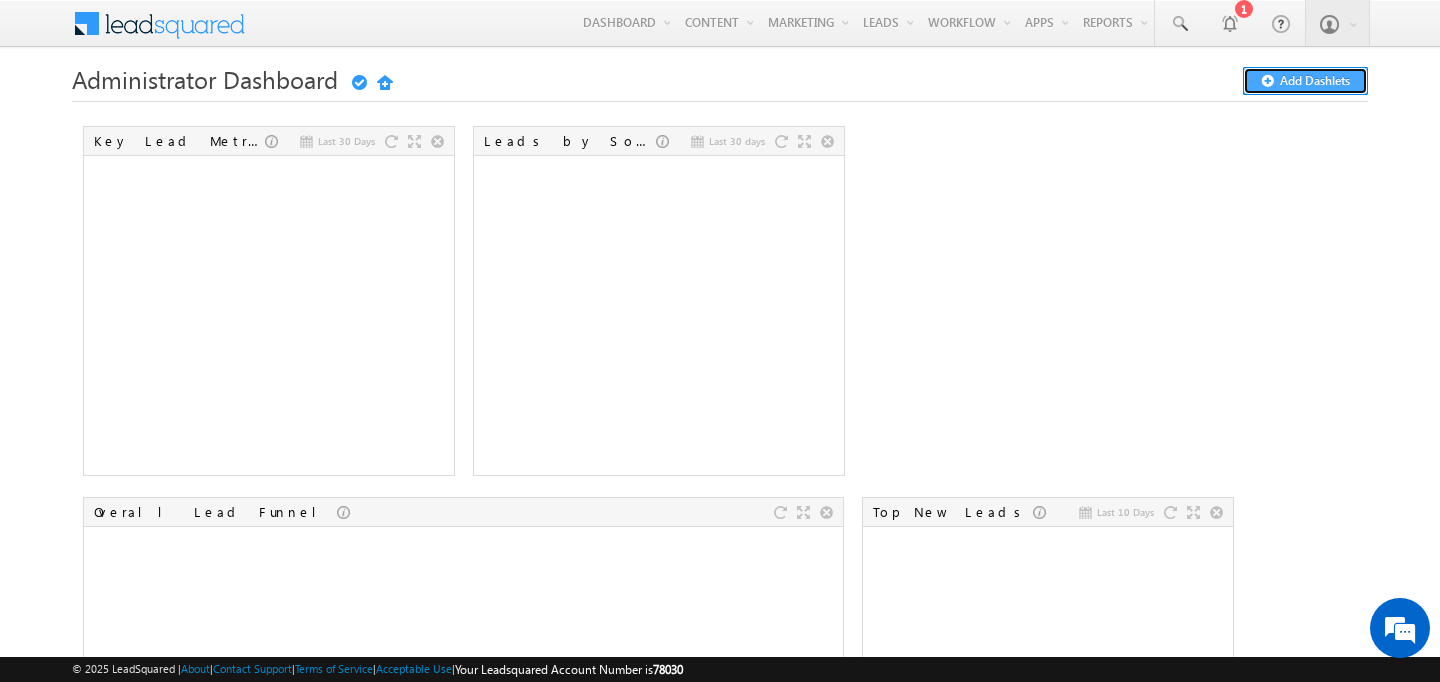 click on "Add Dashlets" at bounding box center (1305, 81) 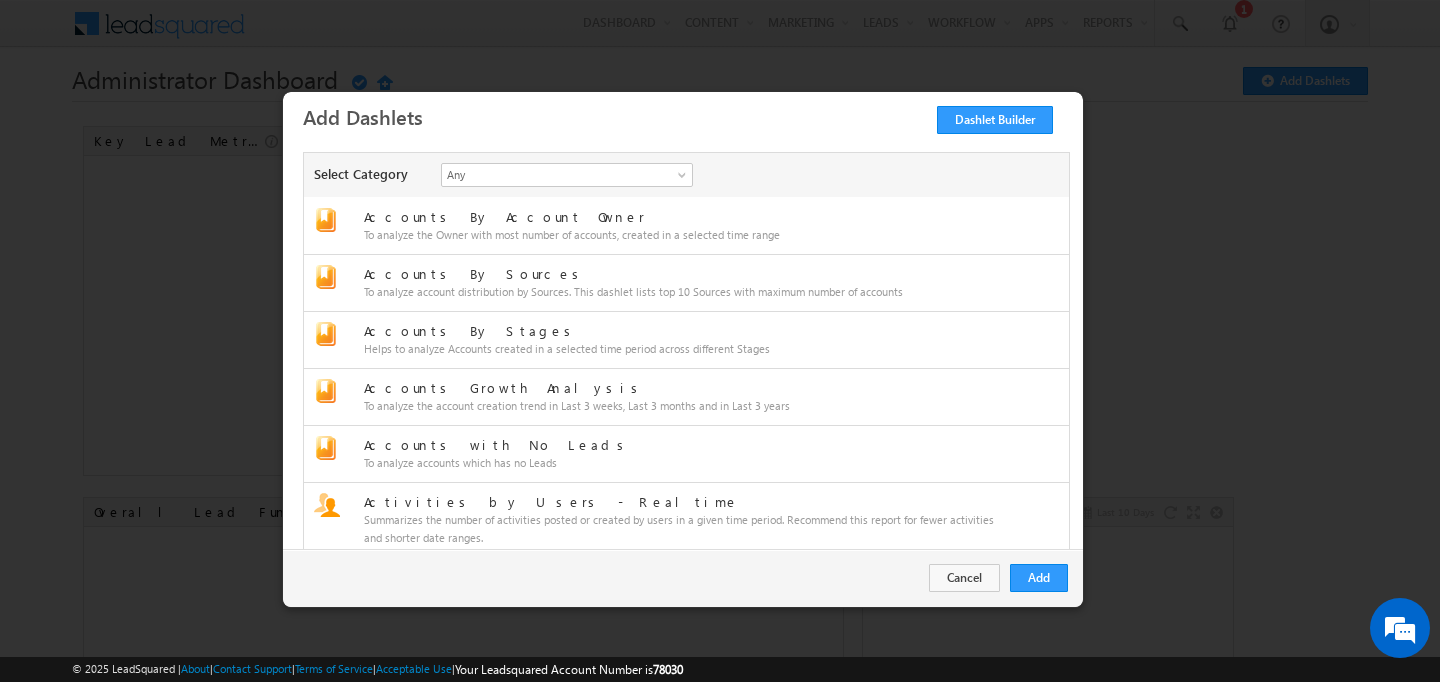 scroll, scrollTop: 0, scrollLeft: 0, axis: both 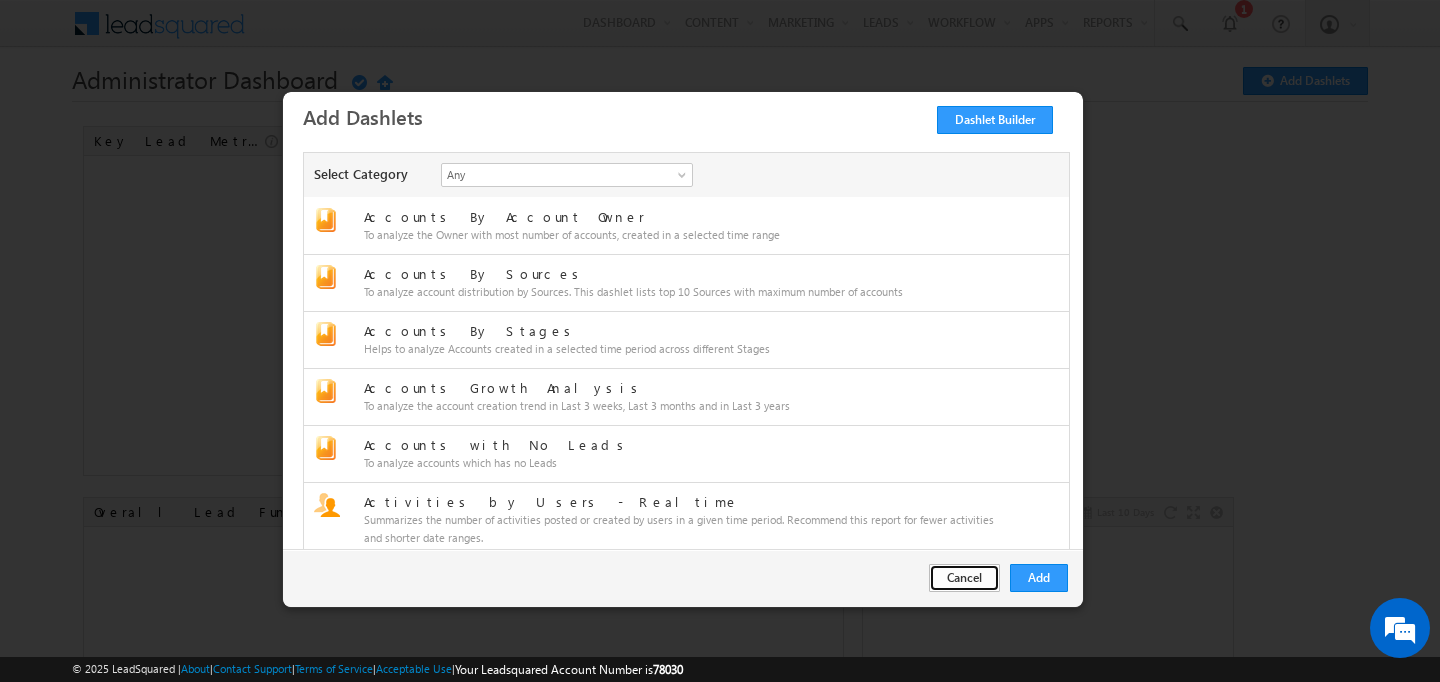 click on "Cancel" at bounding box center [964, 578] 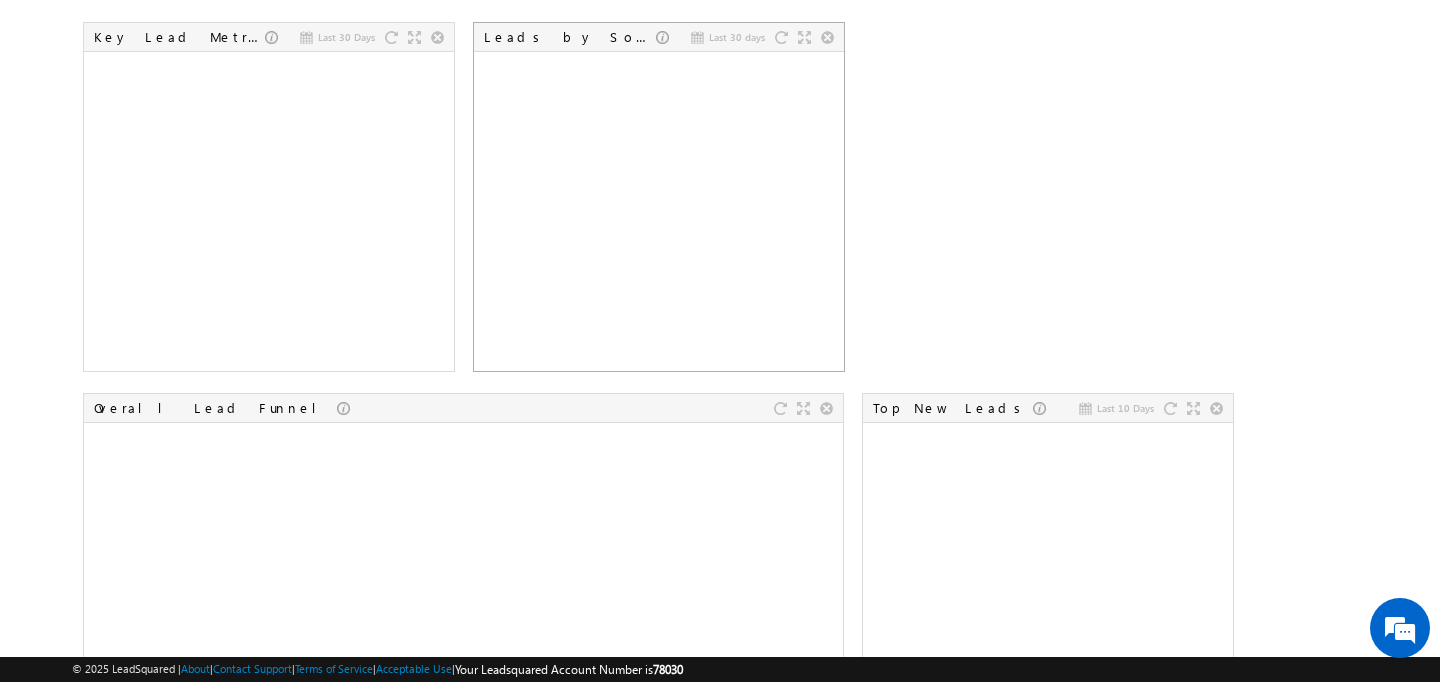 scroll, scrollTop: 0, scrollLeft: 0, axis: both 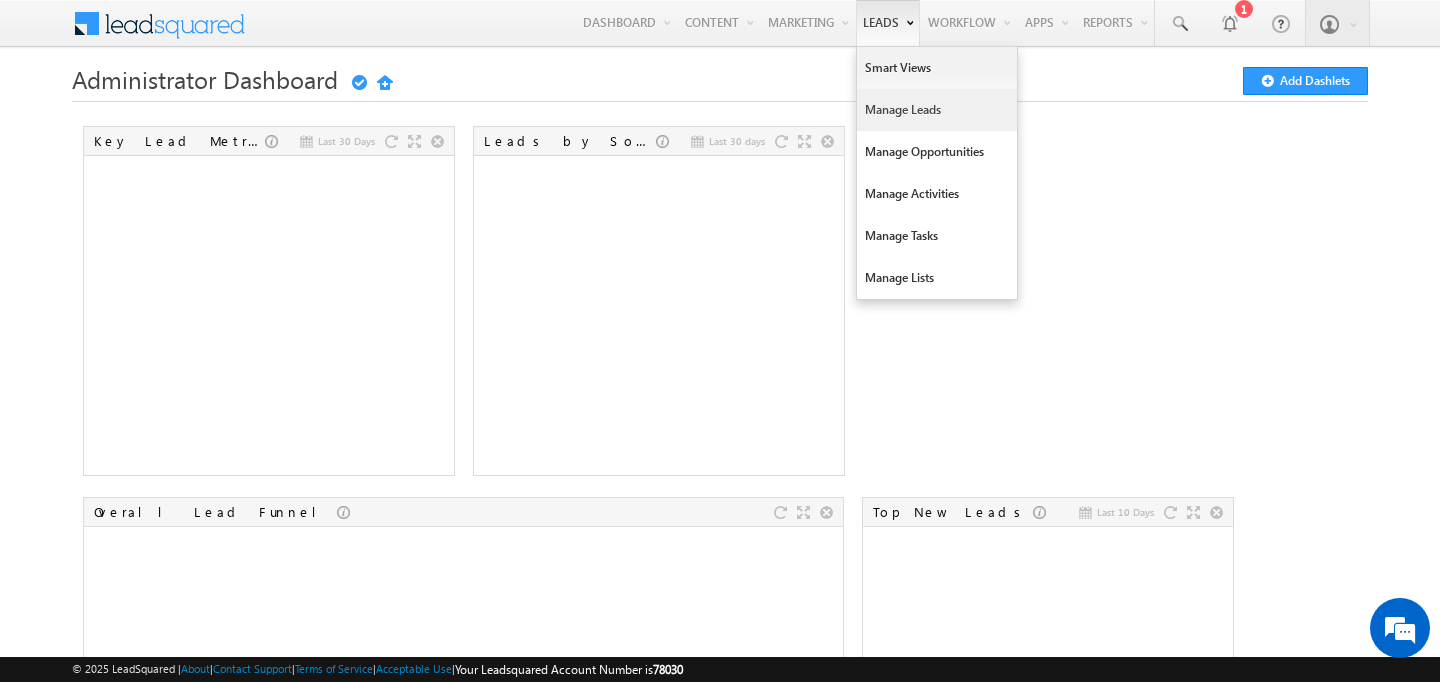 click on "Manage Leads" at bounding box center [937, 110] 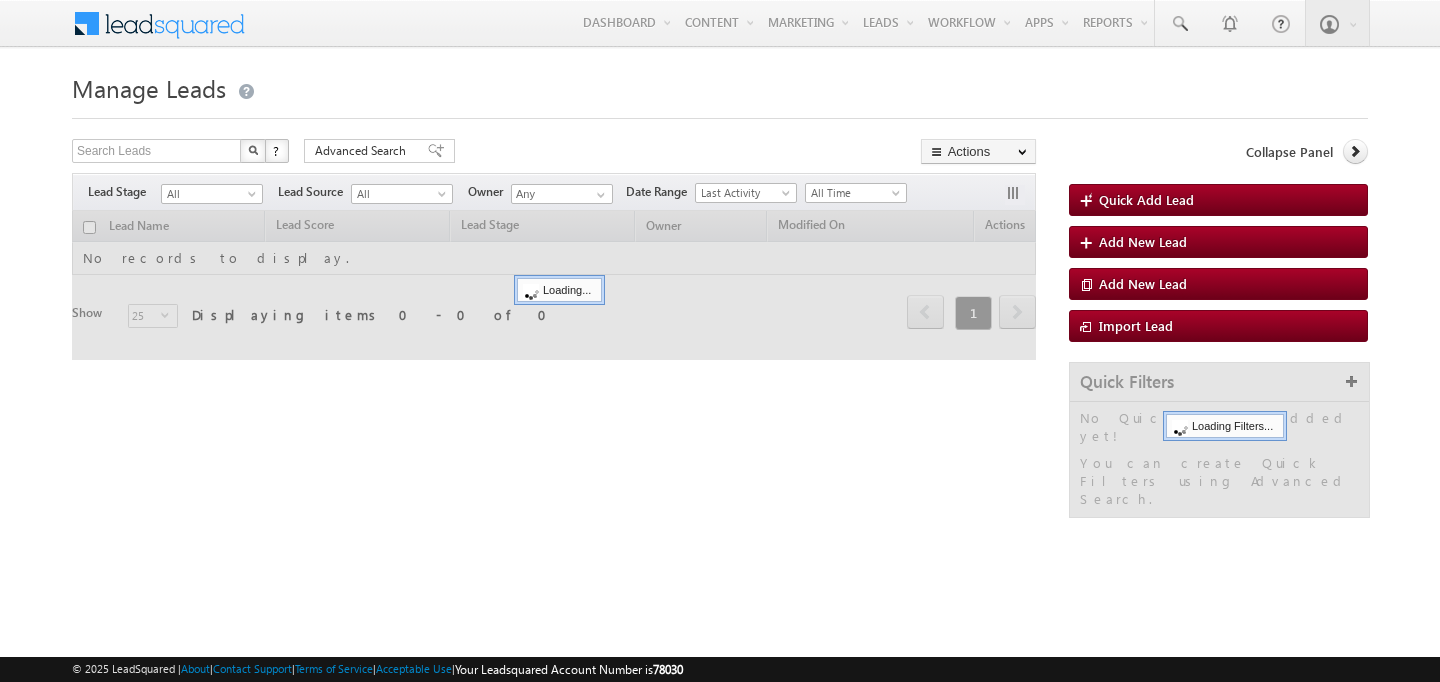 scroll, scrollTop: 0, scrollLeft: 0, axis: both 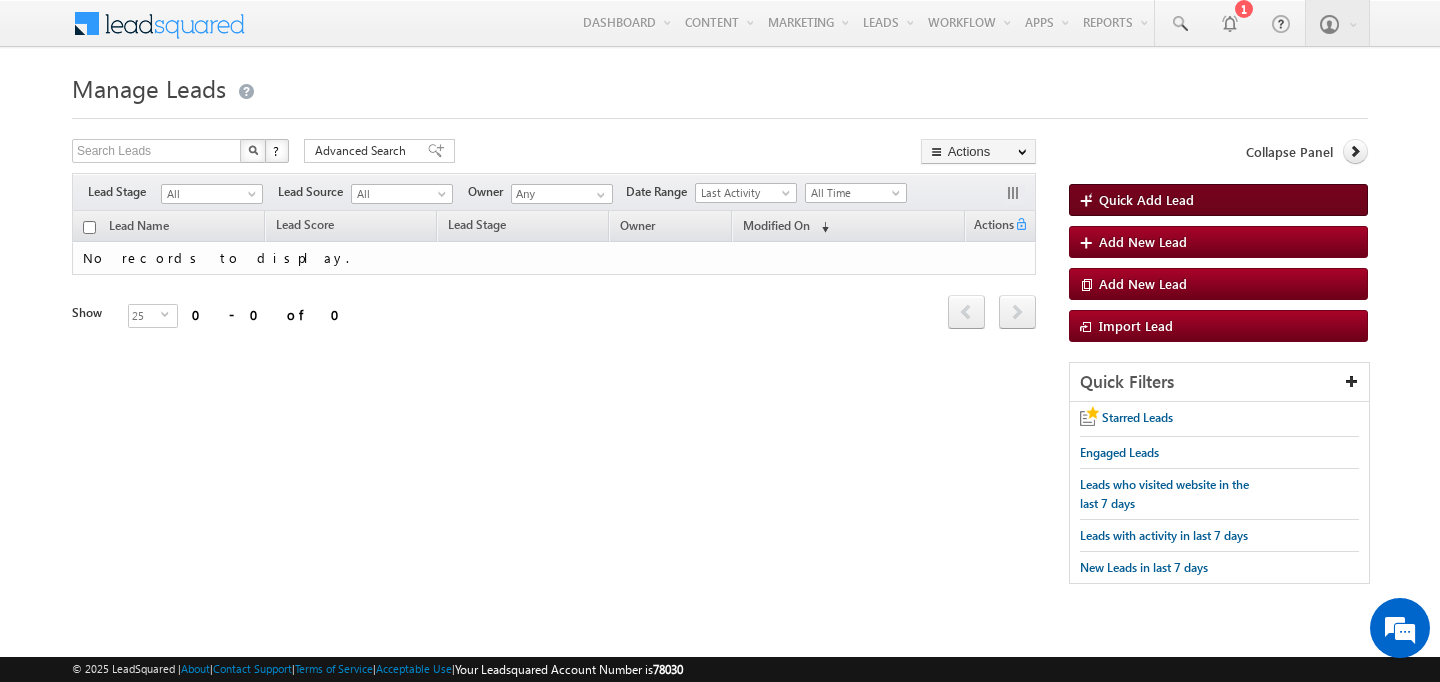 click on "Quick Add Lead" at bounding box center [1146, 199] 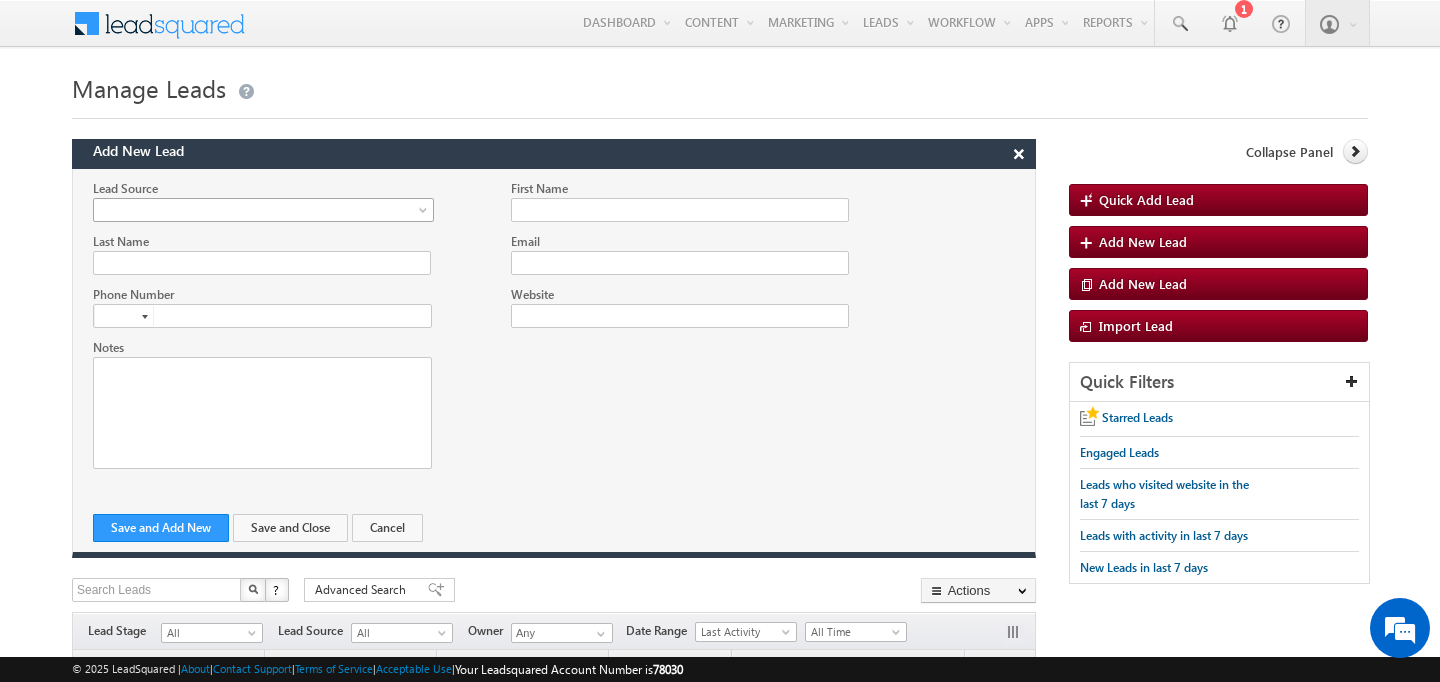 click at bounding box center [258, 210] 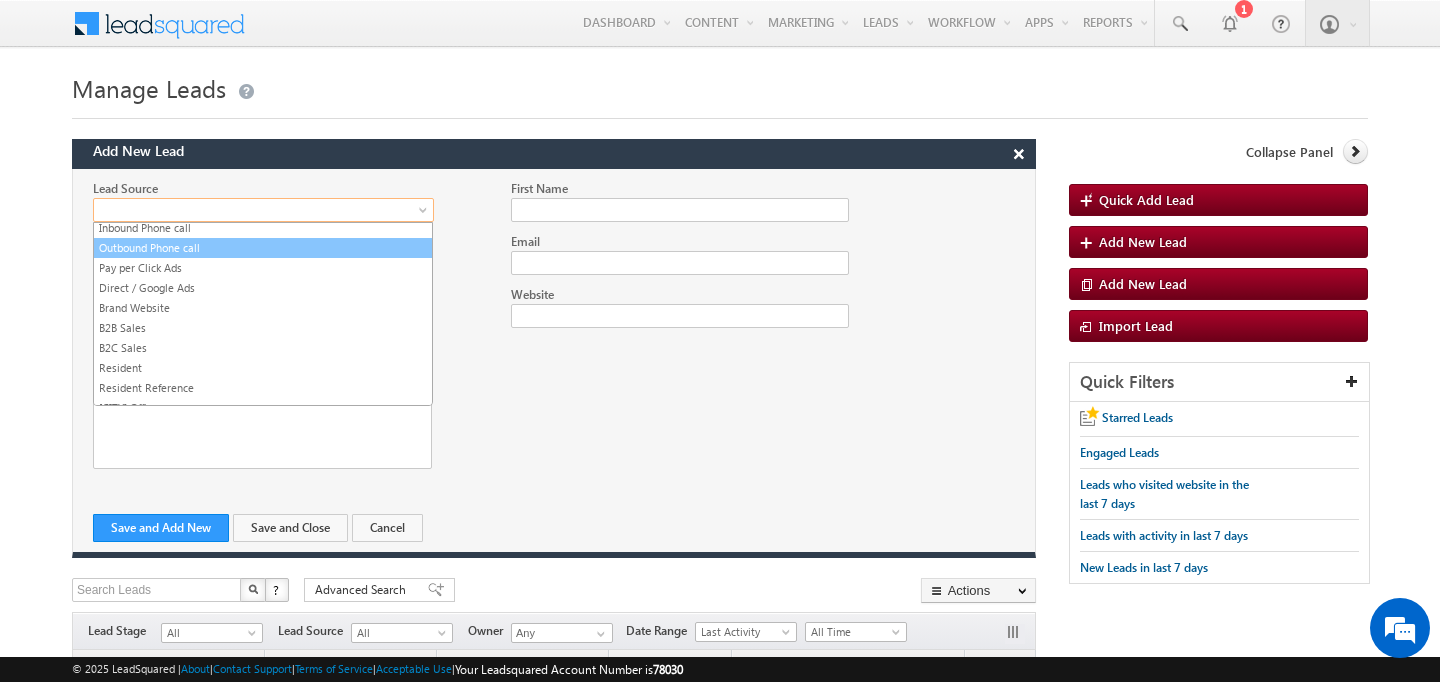 scroll, scrollTop: 128, scrollLeft: 0, axis: vertical 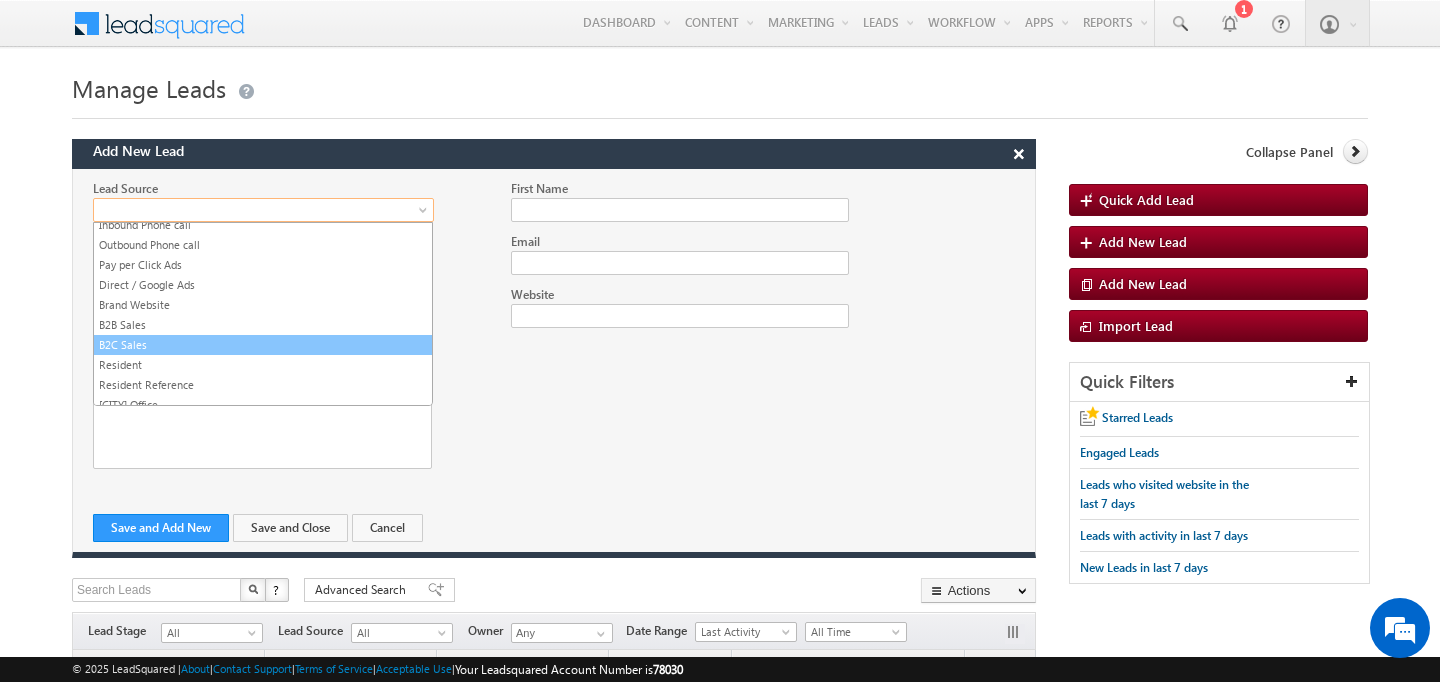 click on "B2C Sales" at bounding box center (263, 345) 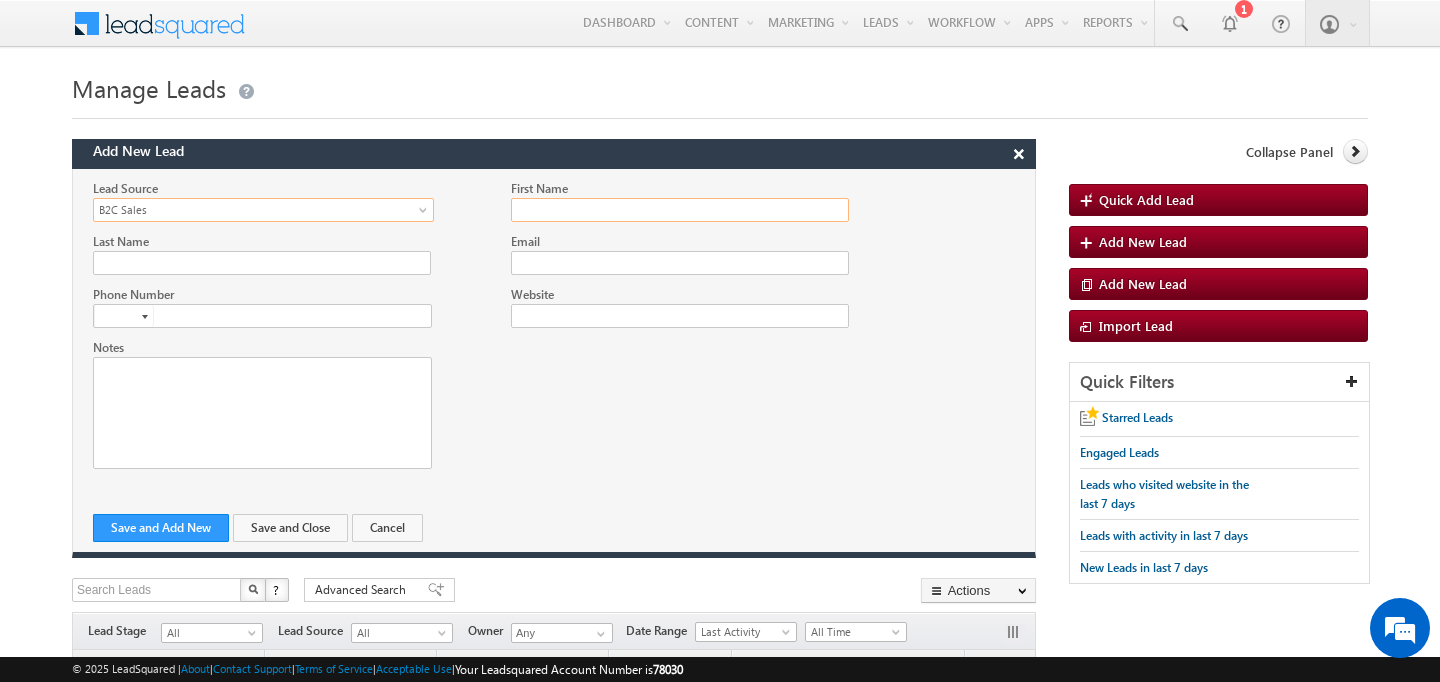 click on "First Name" at bounding box center (680, 210) 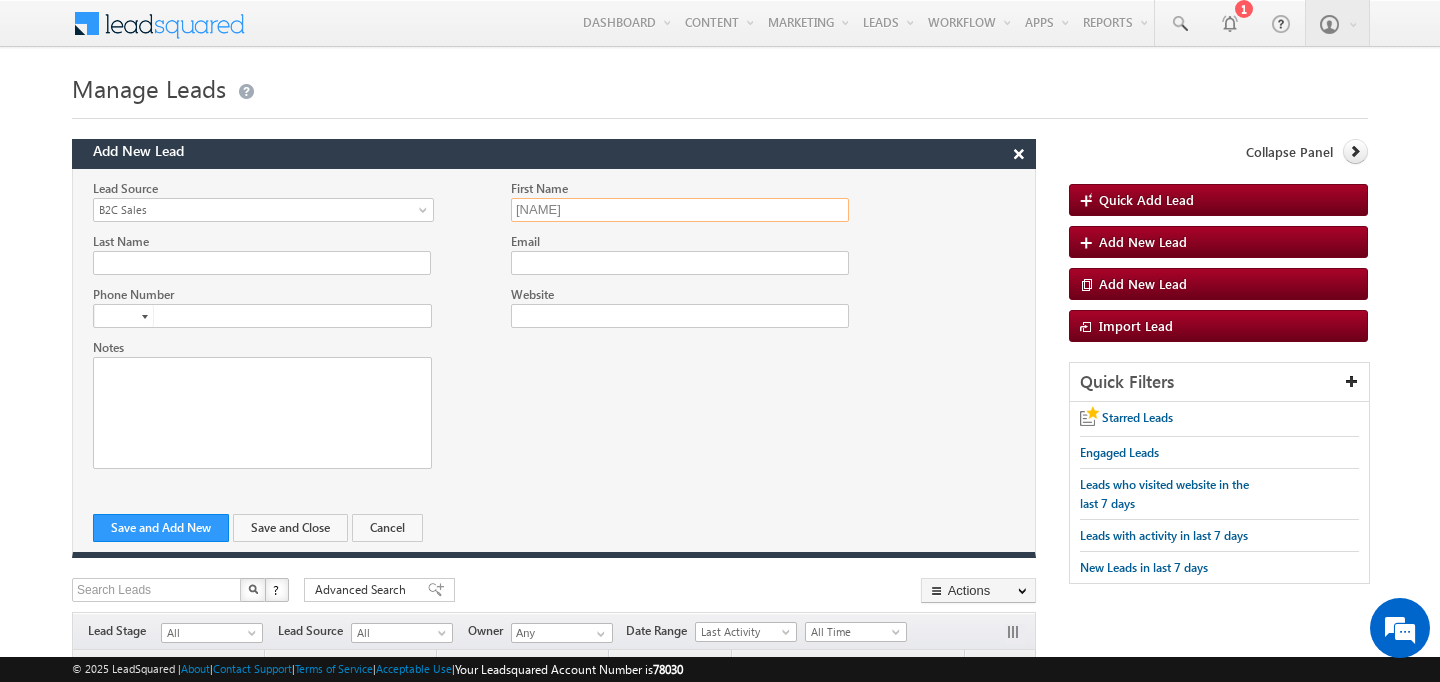 scroll, scrollTop: 0, scrollLeft: 0, axis: both 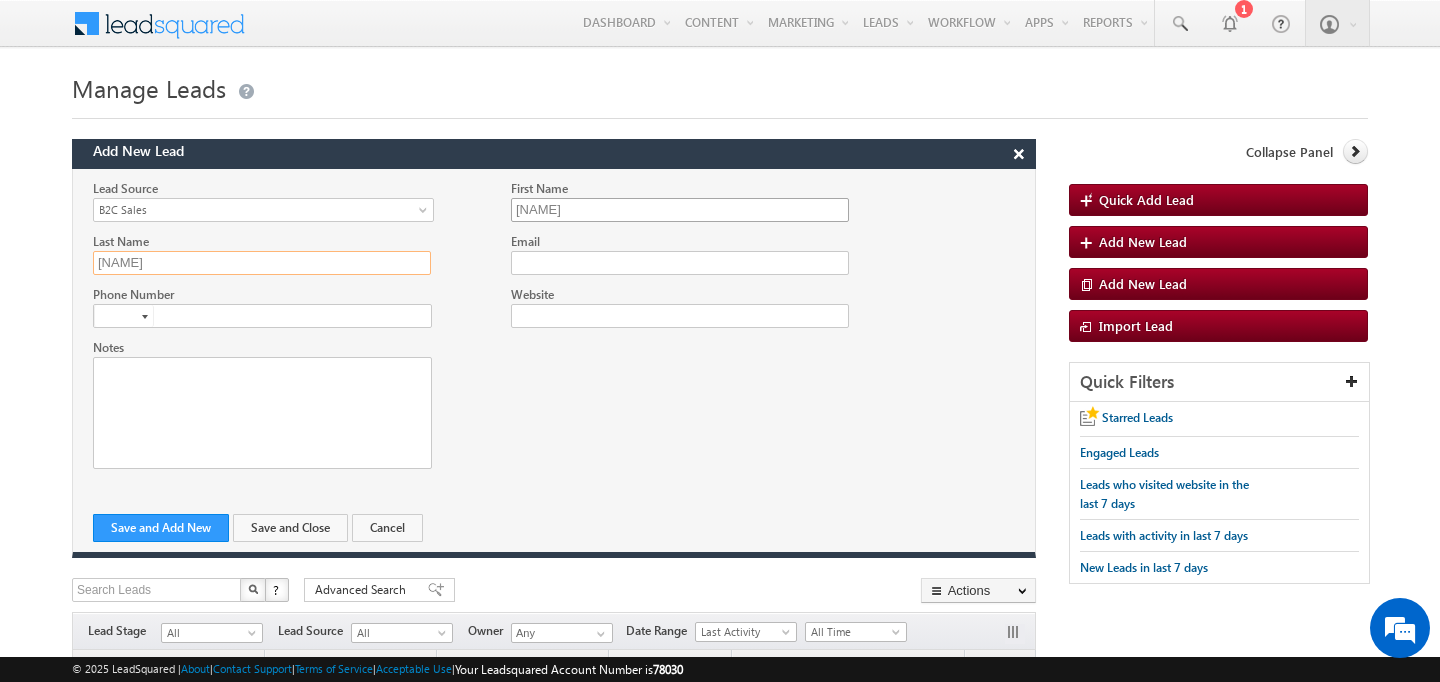 type on "SHAH" 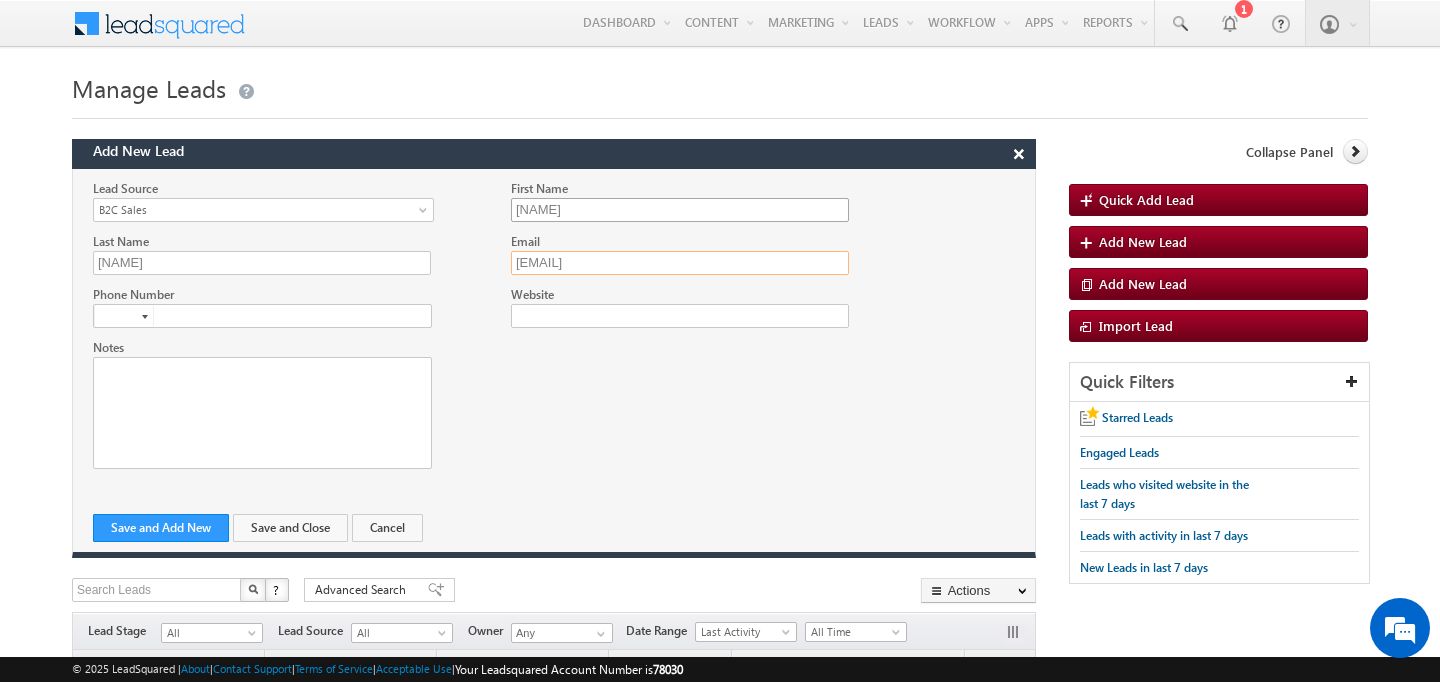 type on "xyz@gmail.com" 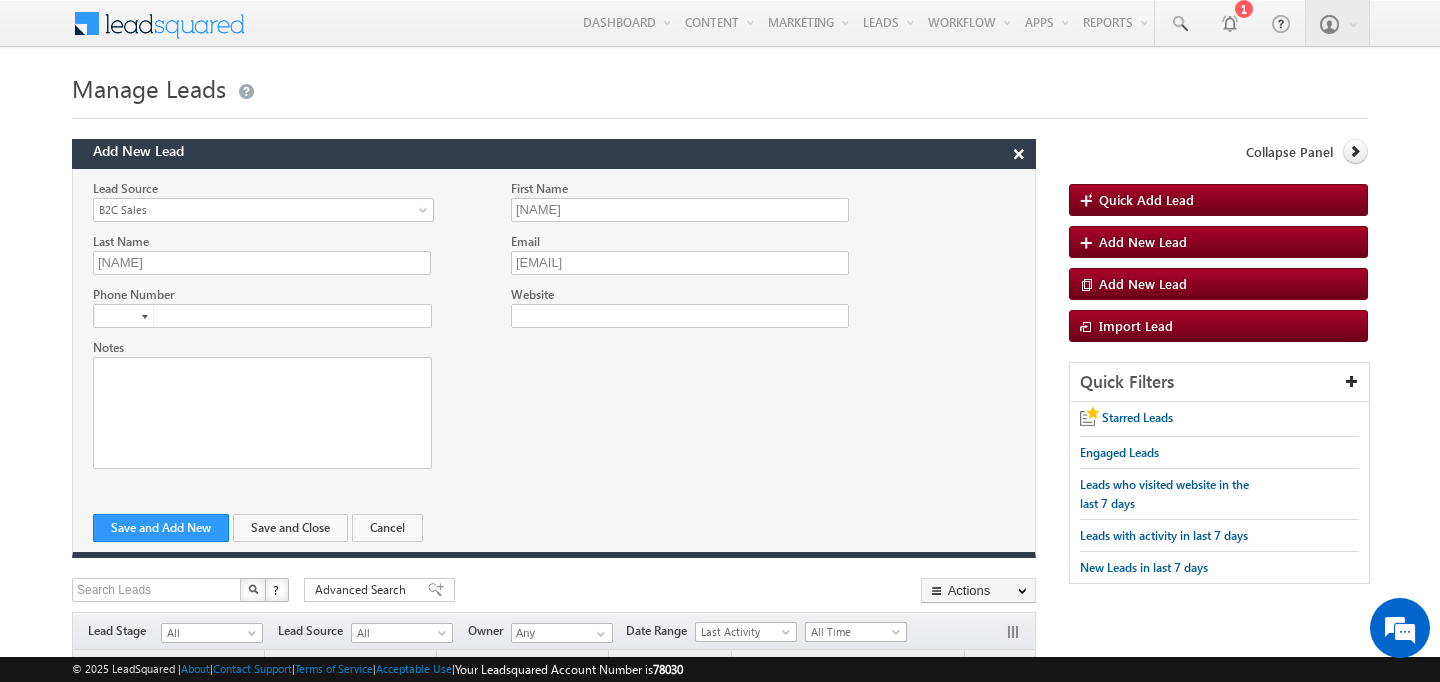 click at bounding box center (124, 316) 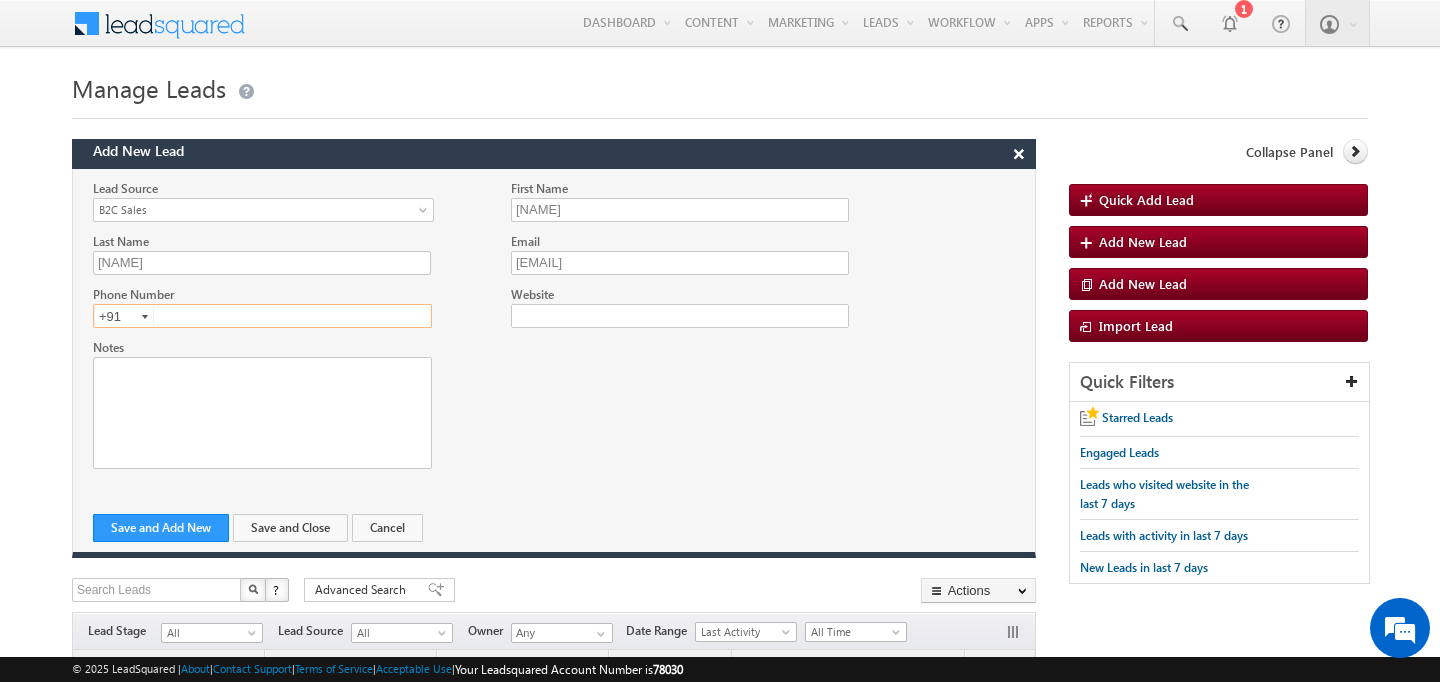 type on "+91" 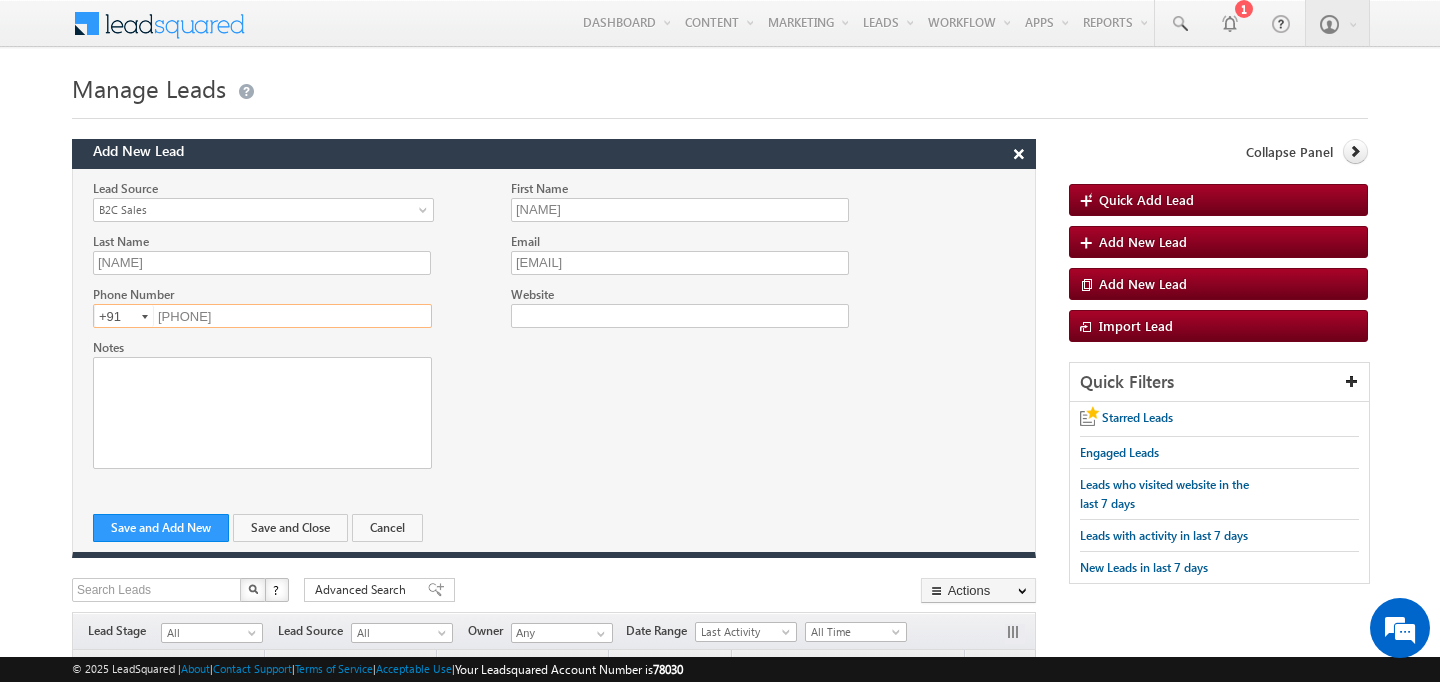 type on "7738806060" 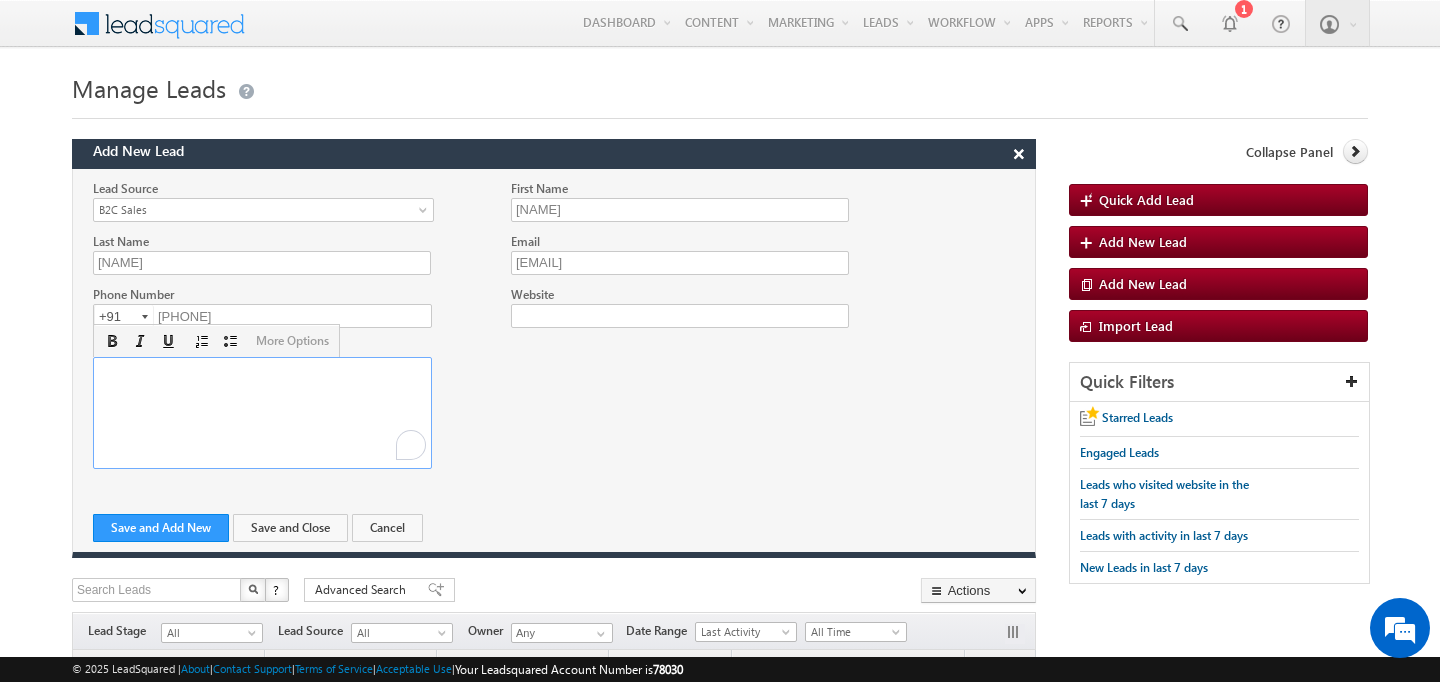 type 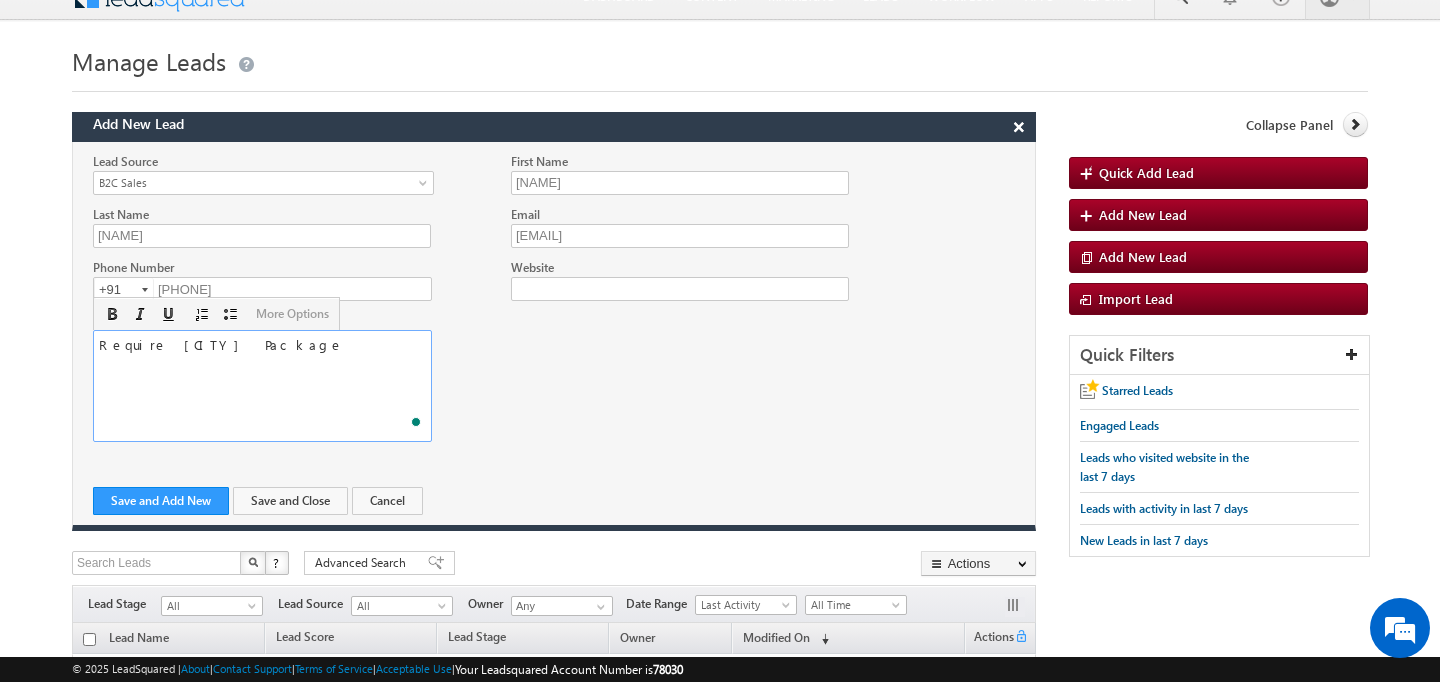 scroll, scrollTop: 32, scrollLeft: 0, axis: vertical 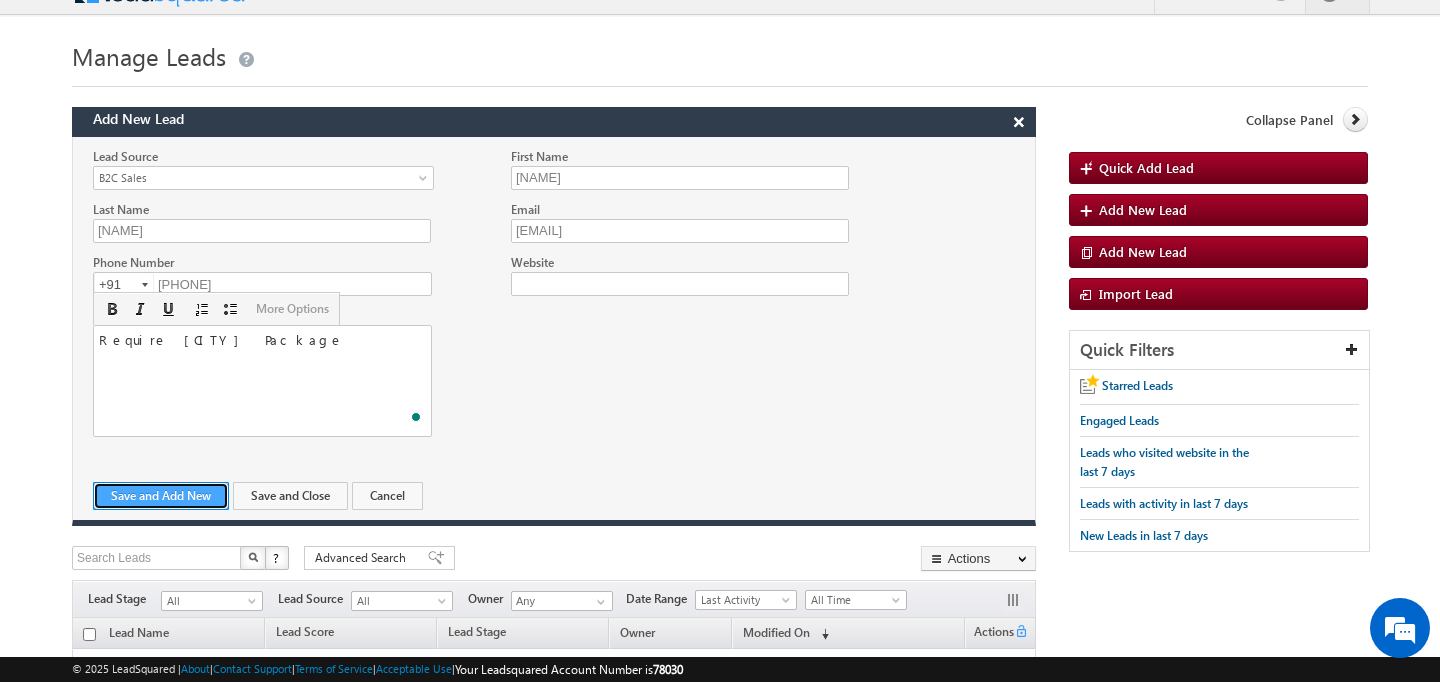 click on "Save and Add New" at bounding box center (161, 496) 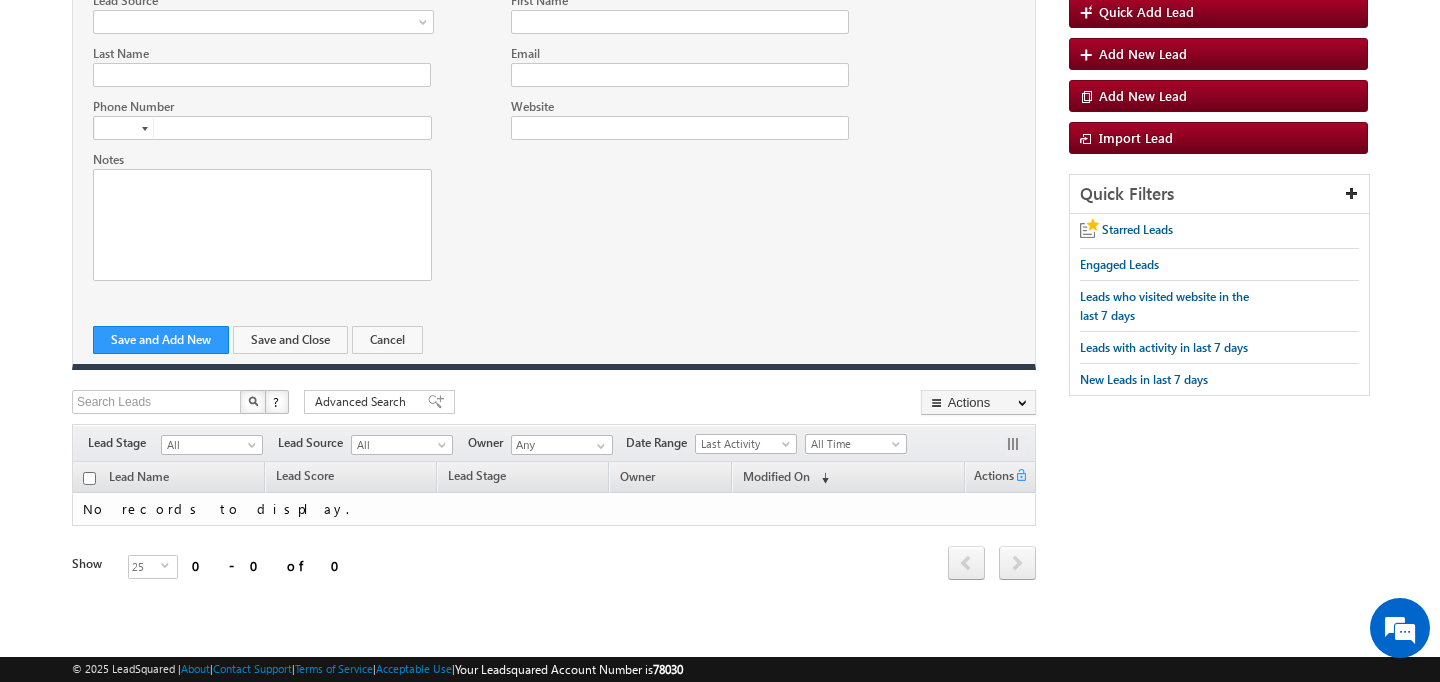 scroll, scrollTop: 0, scrollLeft: 0, axis: both 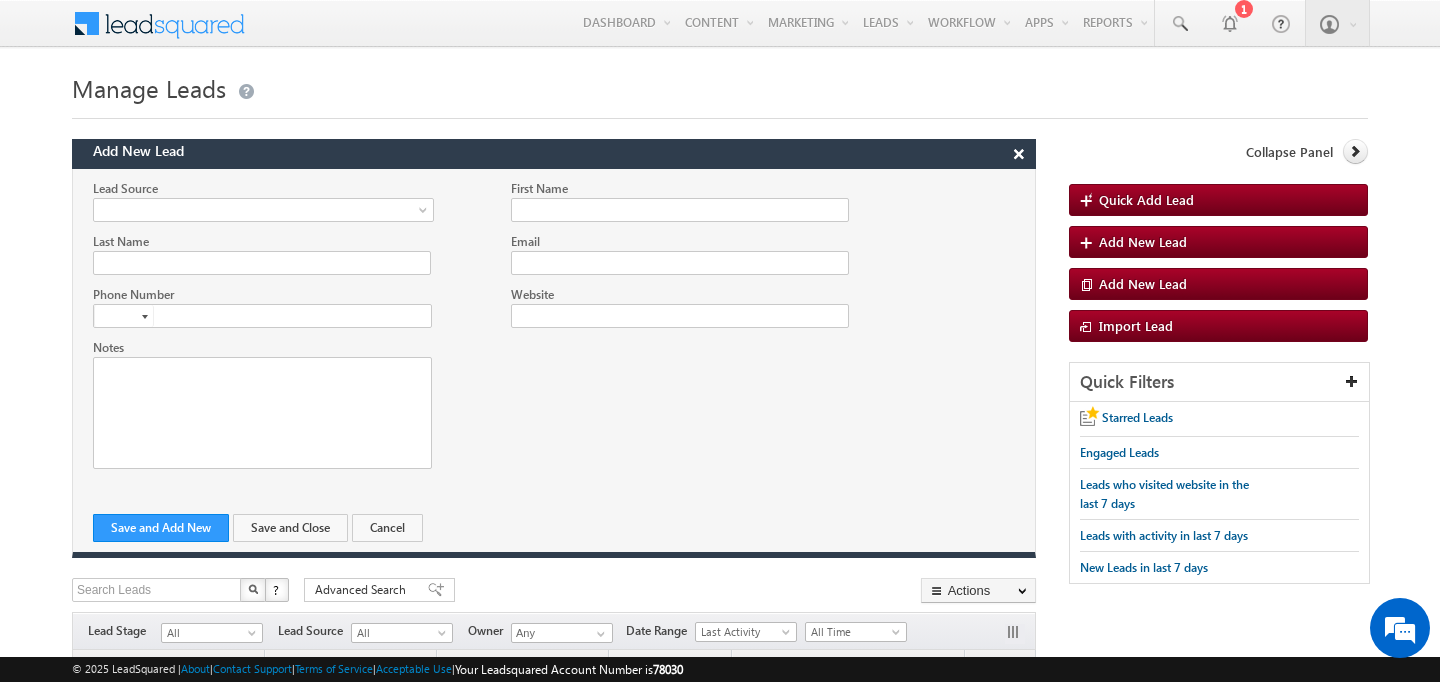 click at bounding box center (172, 21) 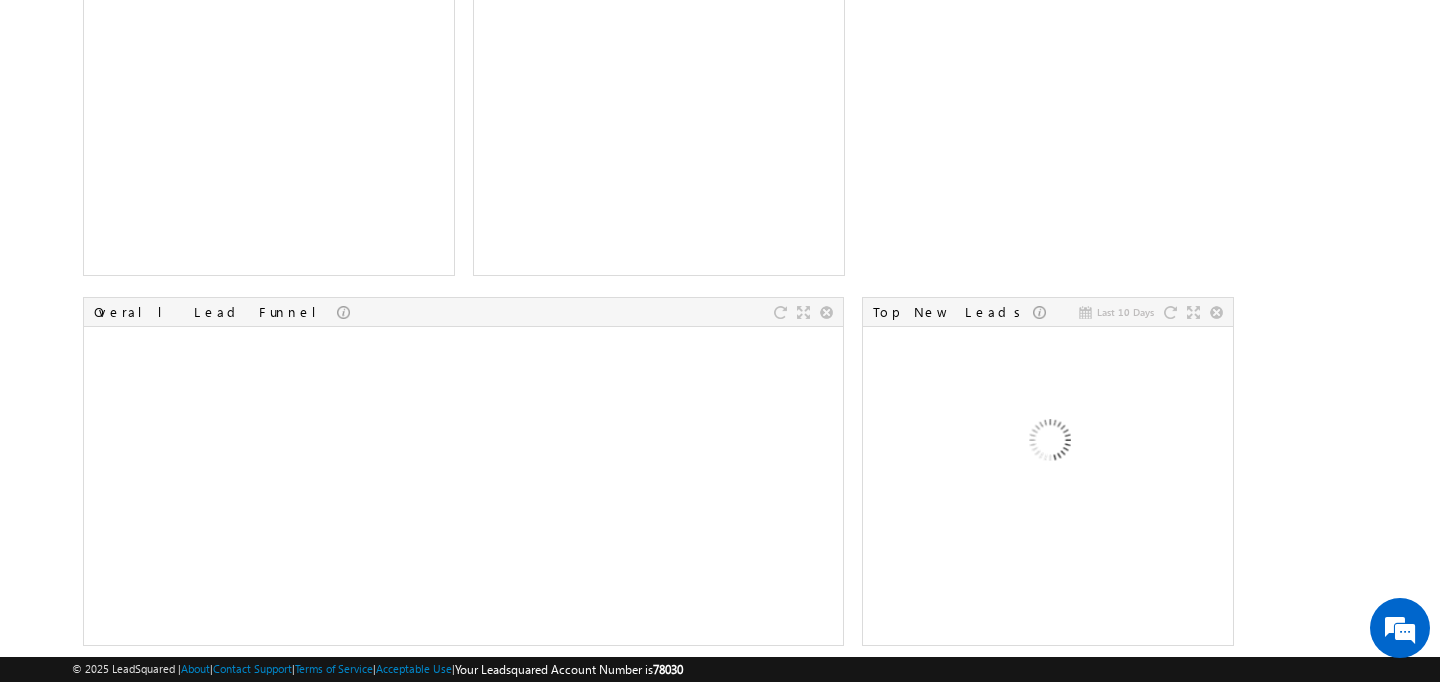 scroll, scrollTop: 0, scrollLeft: 0, axis: both 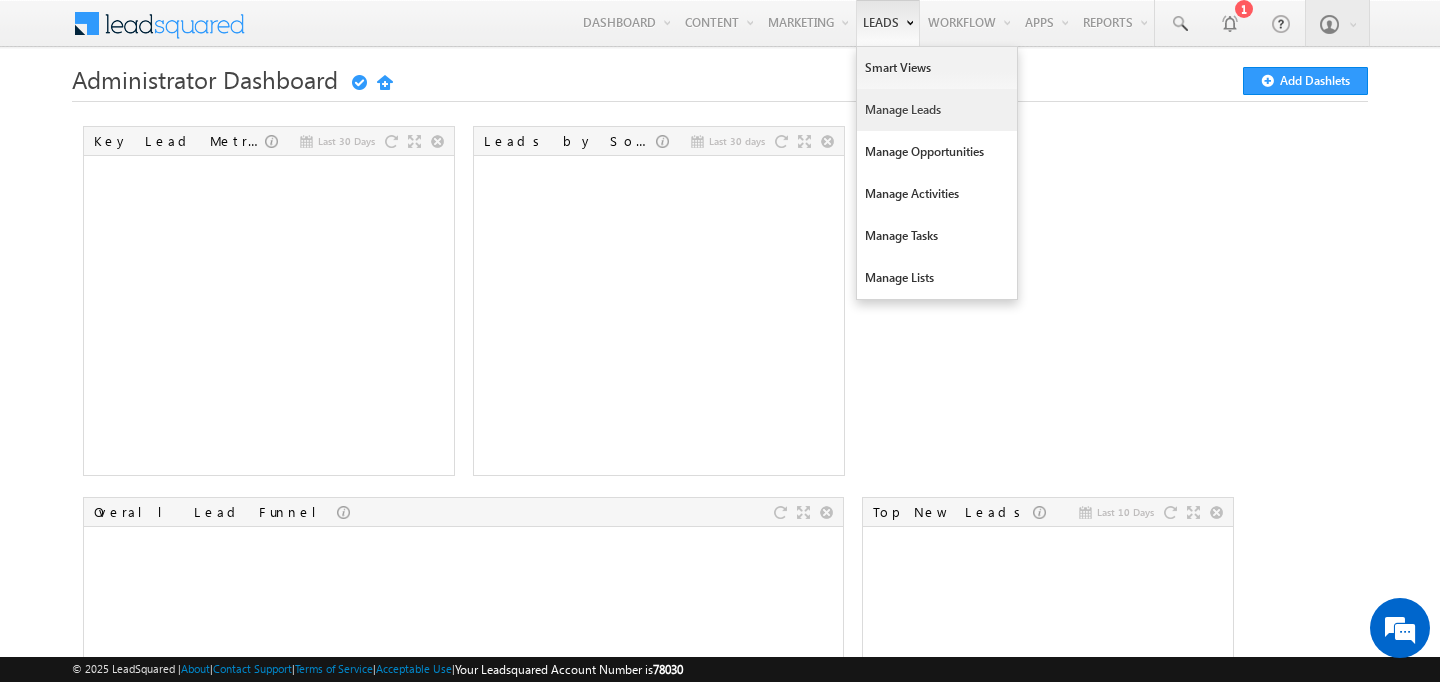 click on "Manage Leads" at bounding box center [937, 110] 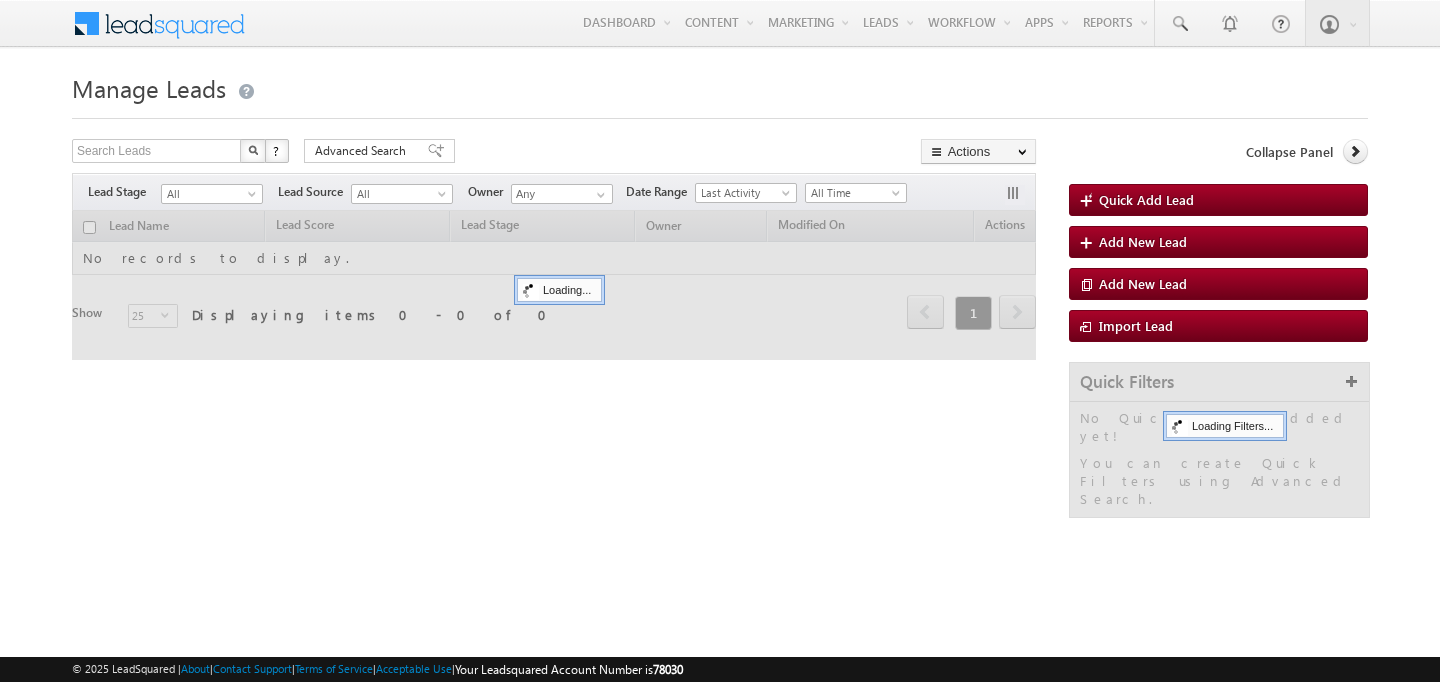 scroll, scrollTop: 0, scrollLeft: 0, axis: both 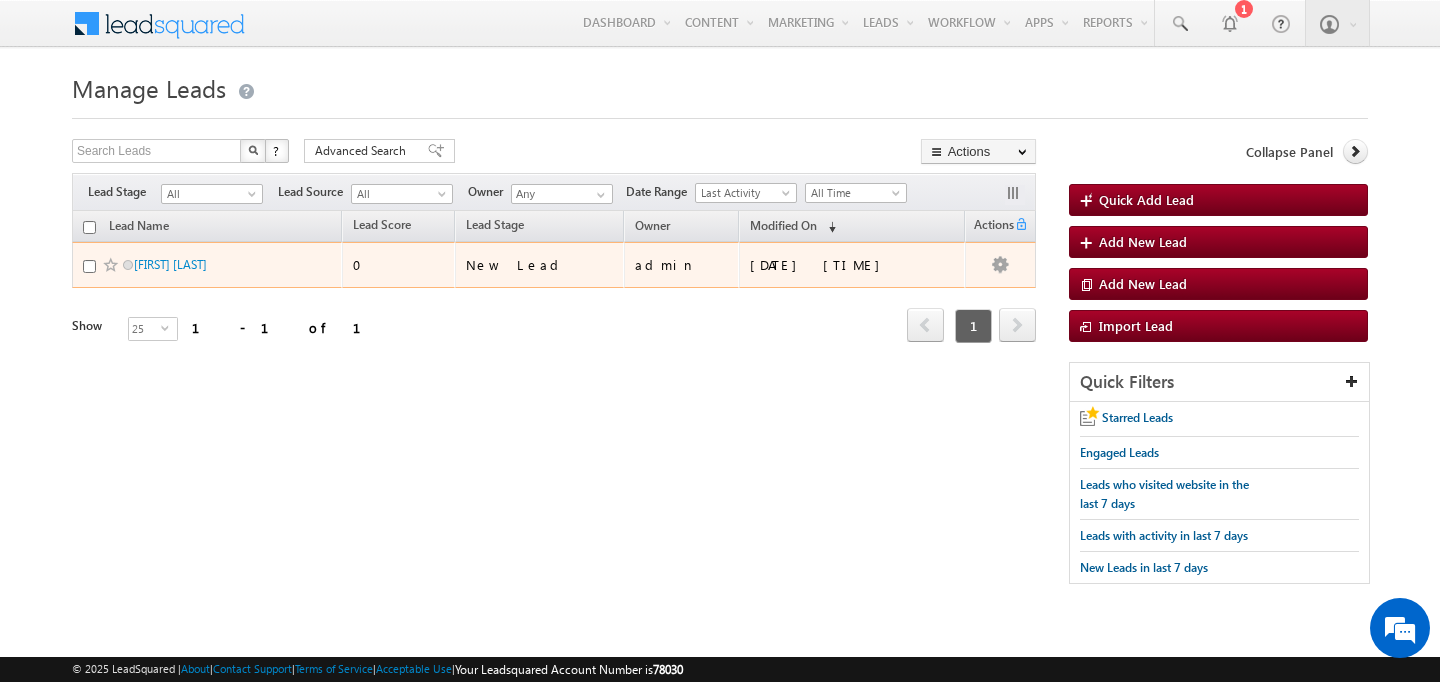 click on "admin" at bounding box center (681, 265) 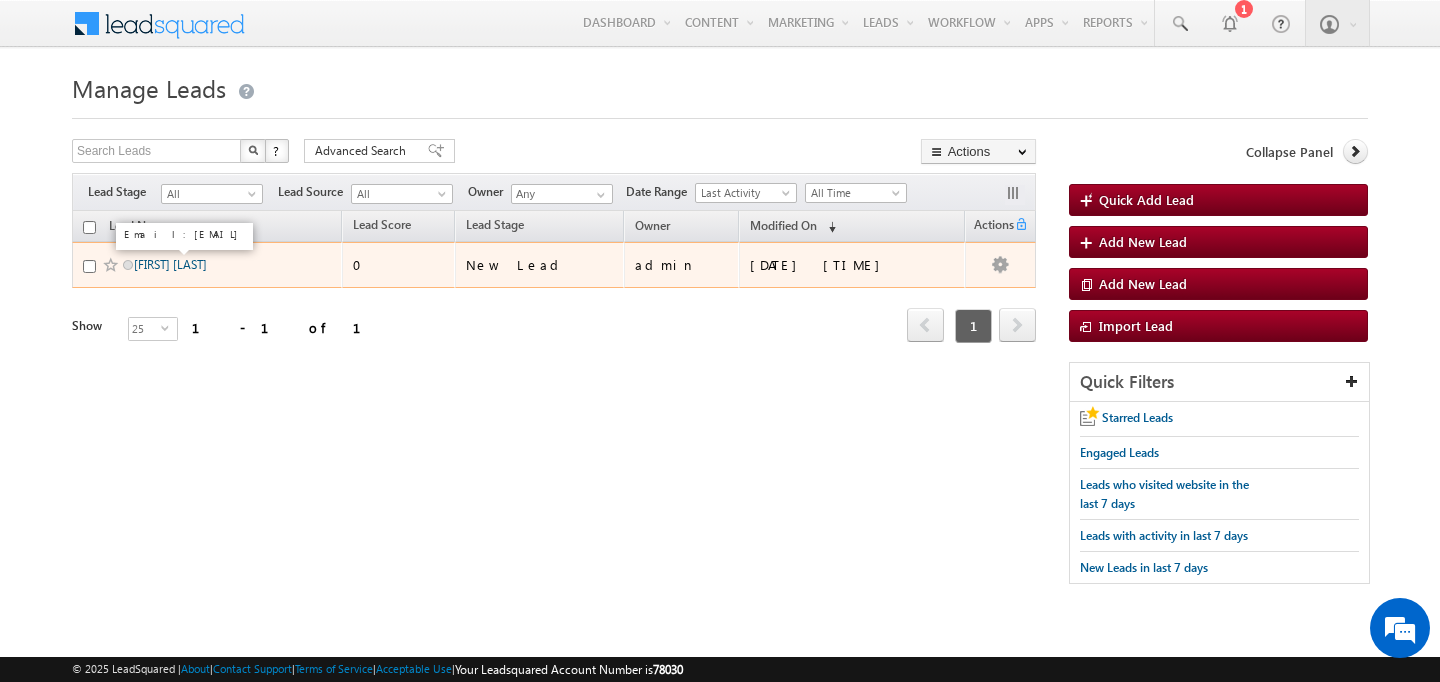 click on "[FIRST] [LAST]" at bounding box center (170, 264) 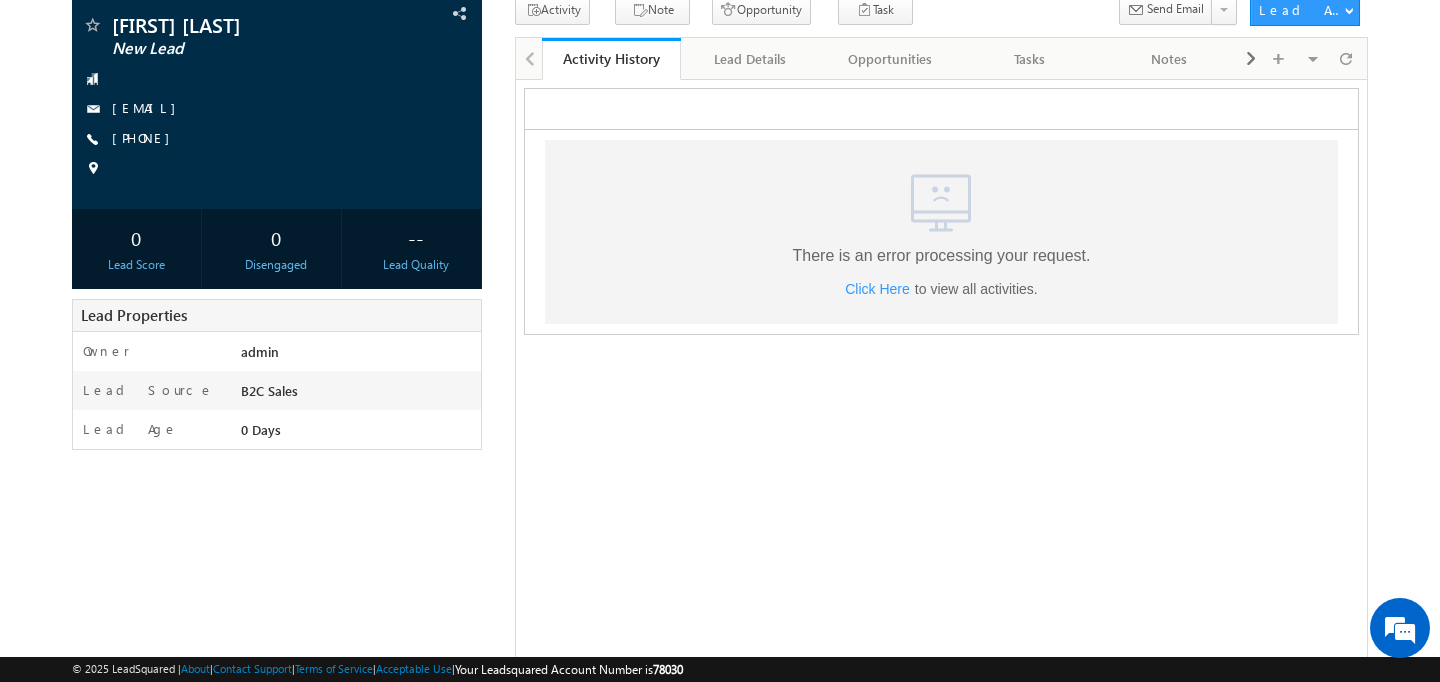 scroll, scrollTop: 0, scrollLeft: 0, axis: both 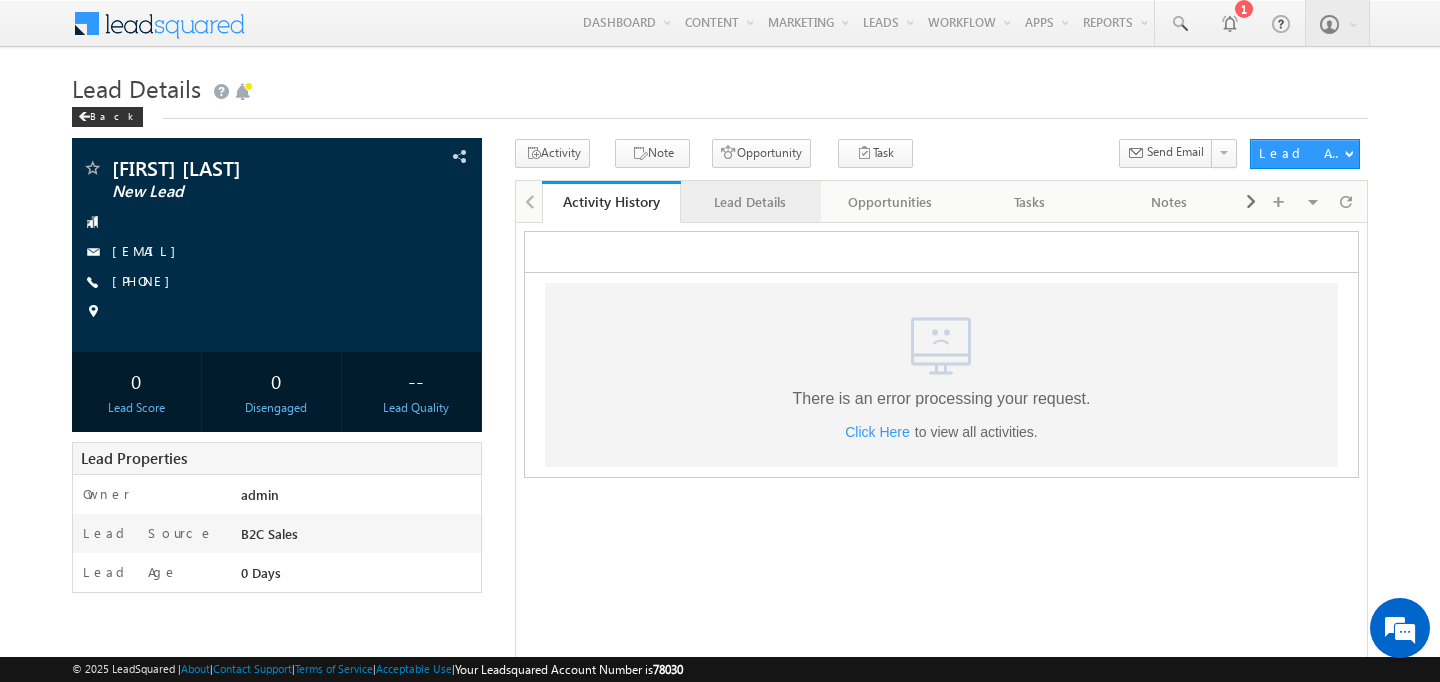 click on "Lead Details" at bounding box center (751, 202) 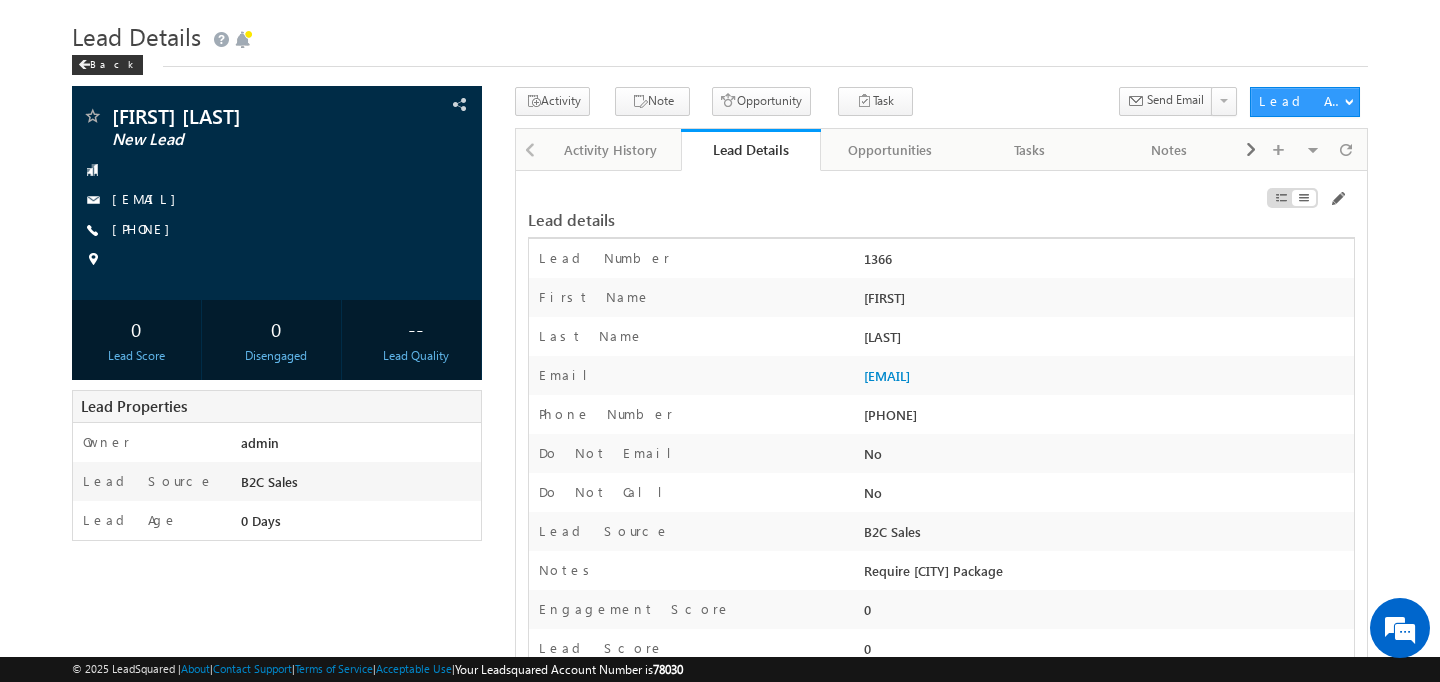 scroll, scrollTop: 0, scrollLeft: 0, axis: both 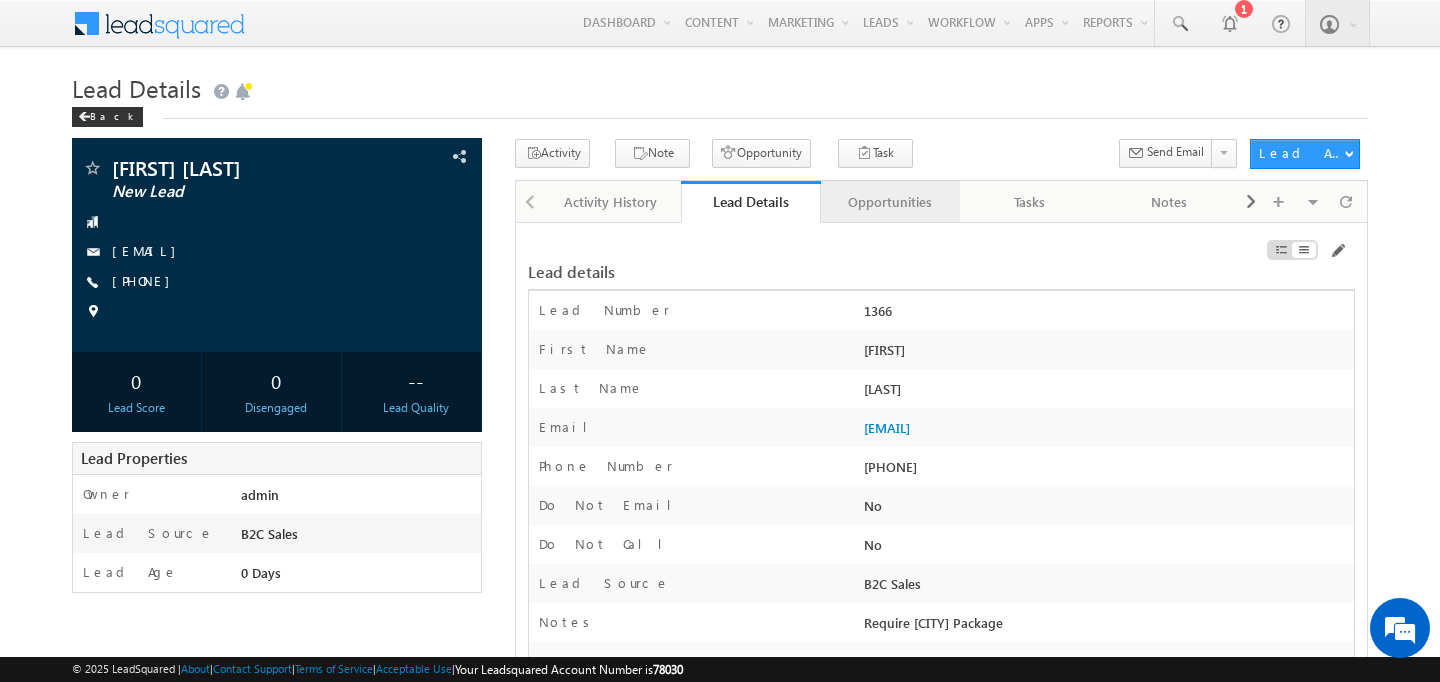 click on "Opportunities" at bounding box center [890, 202] 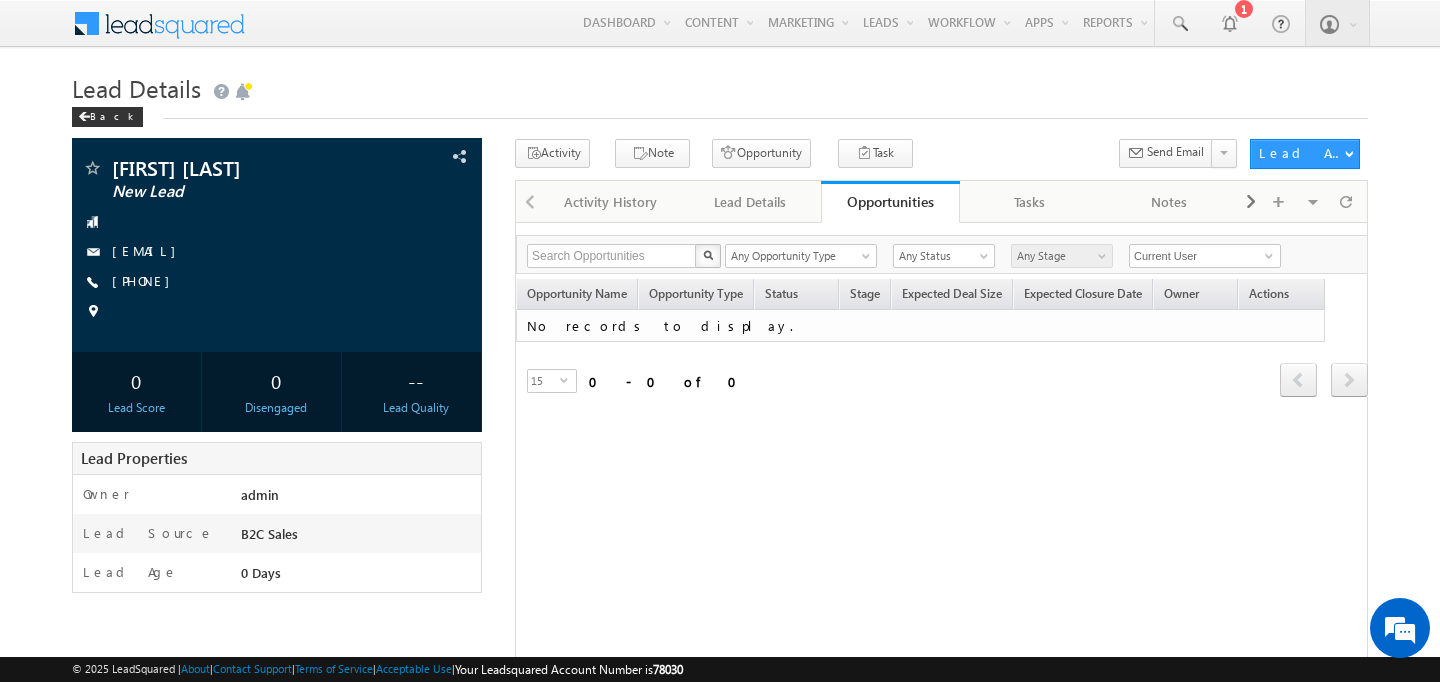 click on "Activity History Activity History Lead Details Lead Details Opportunities Opportunities Tasks Tasks Notes Notes Documents Documents Member Of Lists Member Of Lists Summary Summary Lead Share History Lead Share History Campaign Emails Campaign Emails" at bounding box center (2542, 203) 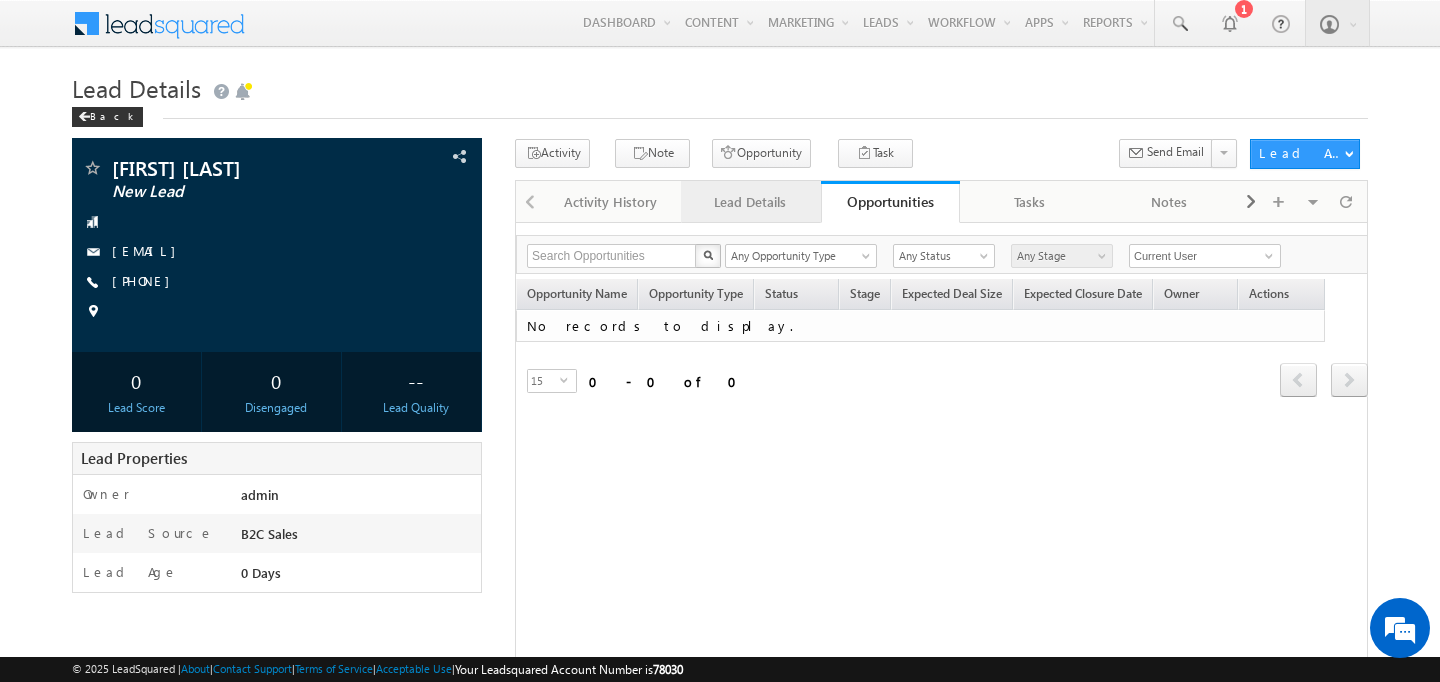 click on "Lead Details" at bounding box center (750, 202) 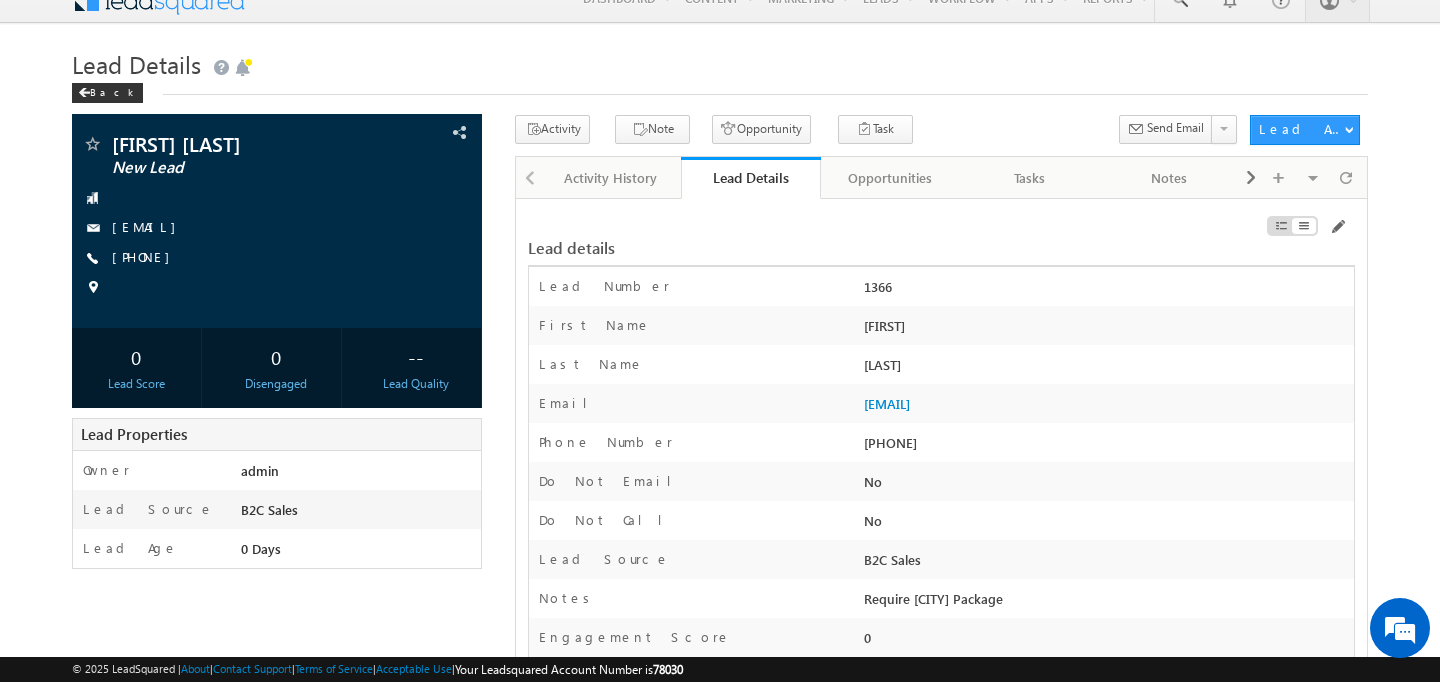 scroll, scrollTop: 0, scrollLeft: 0, axis: both 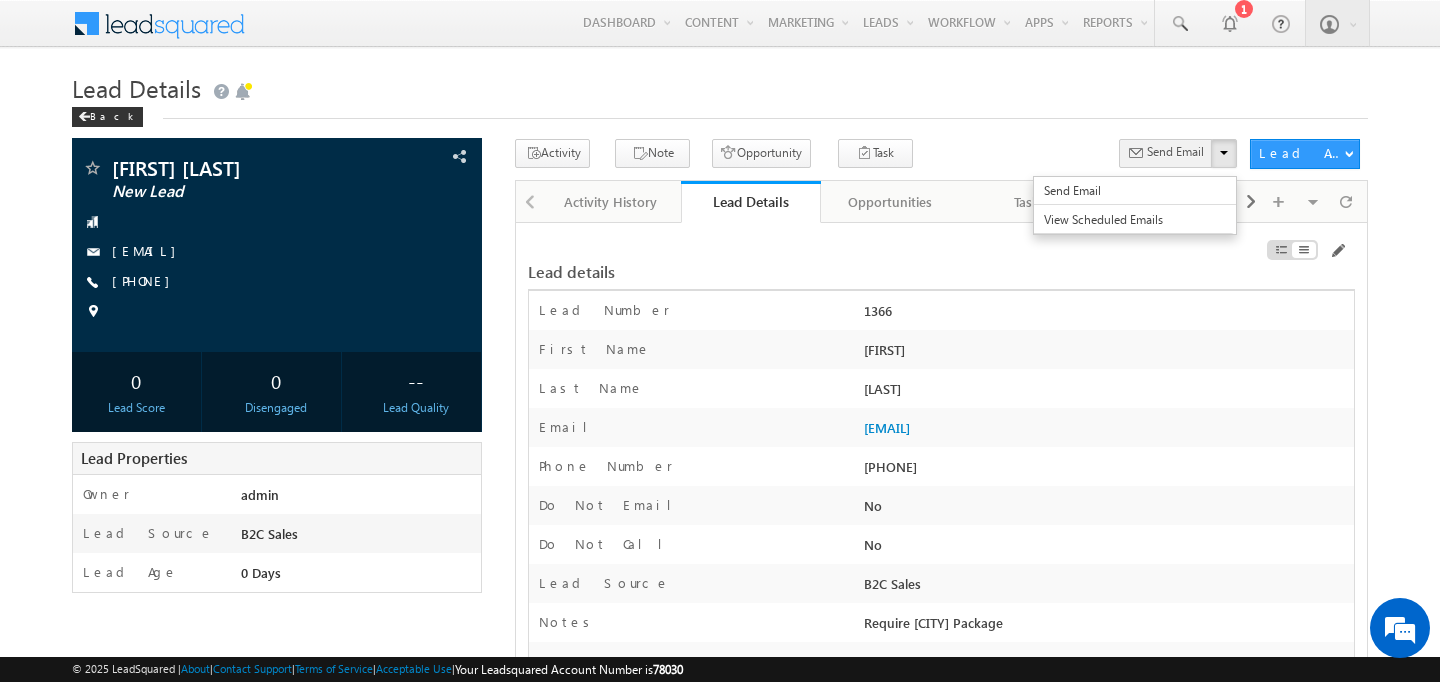 click on "Send Email" at bounding box center [1175, 152] 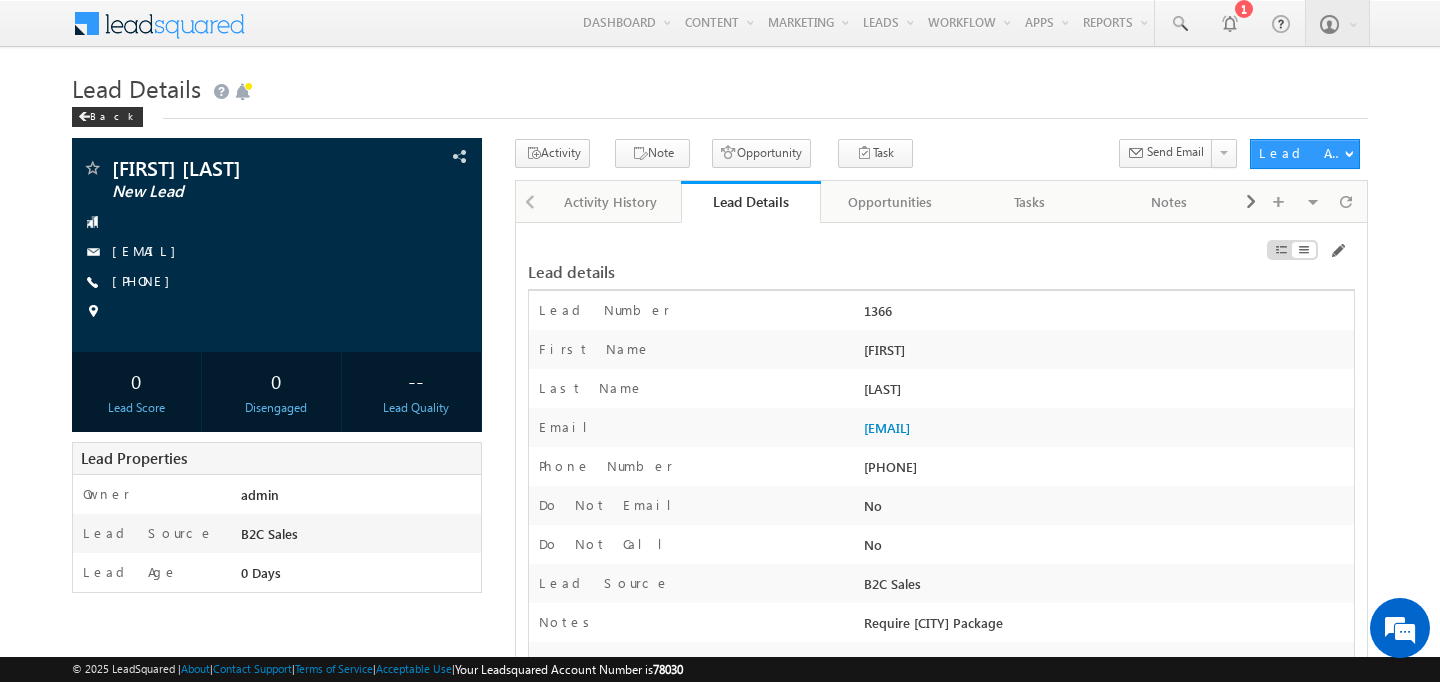 click on "Lead details" at bounding box center [941, 262] 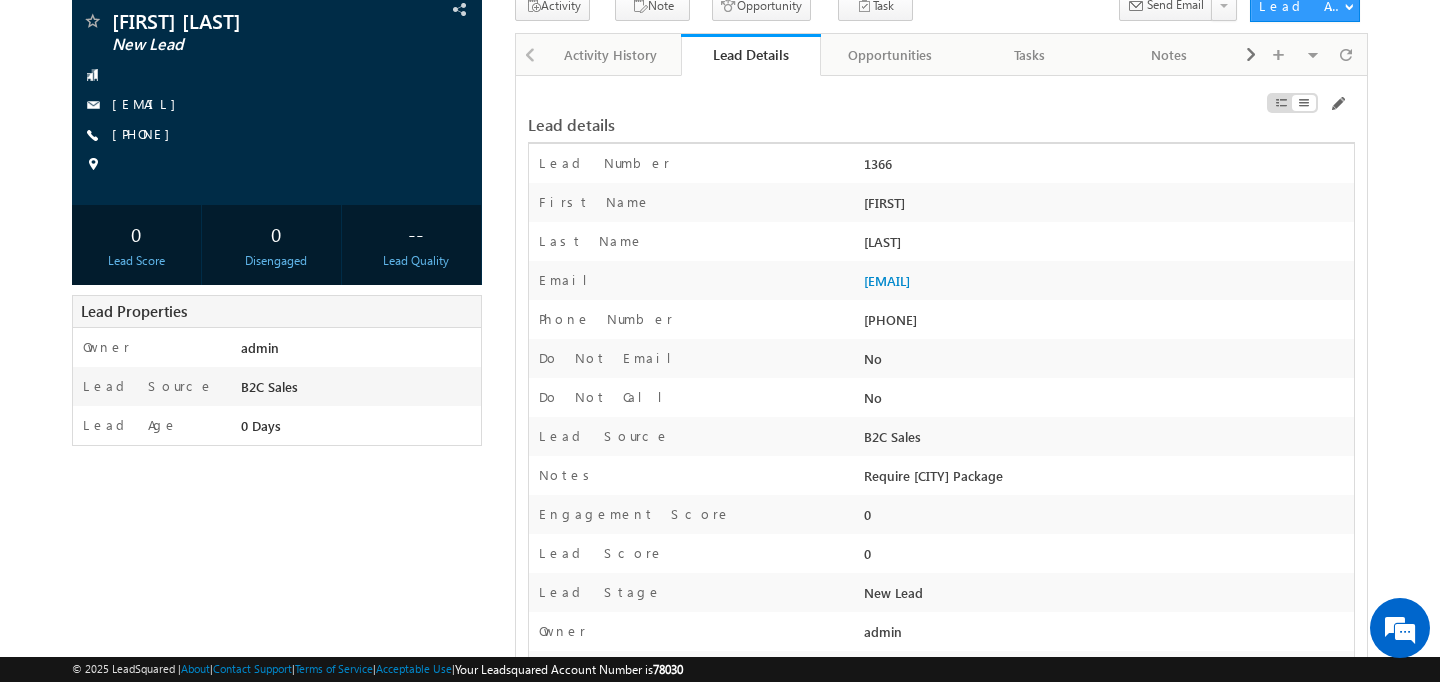 scroll, scrollTop: 0, scrollLeft: 0, axis: both 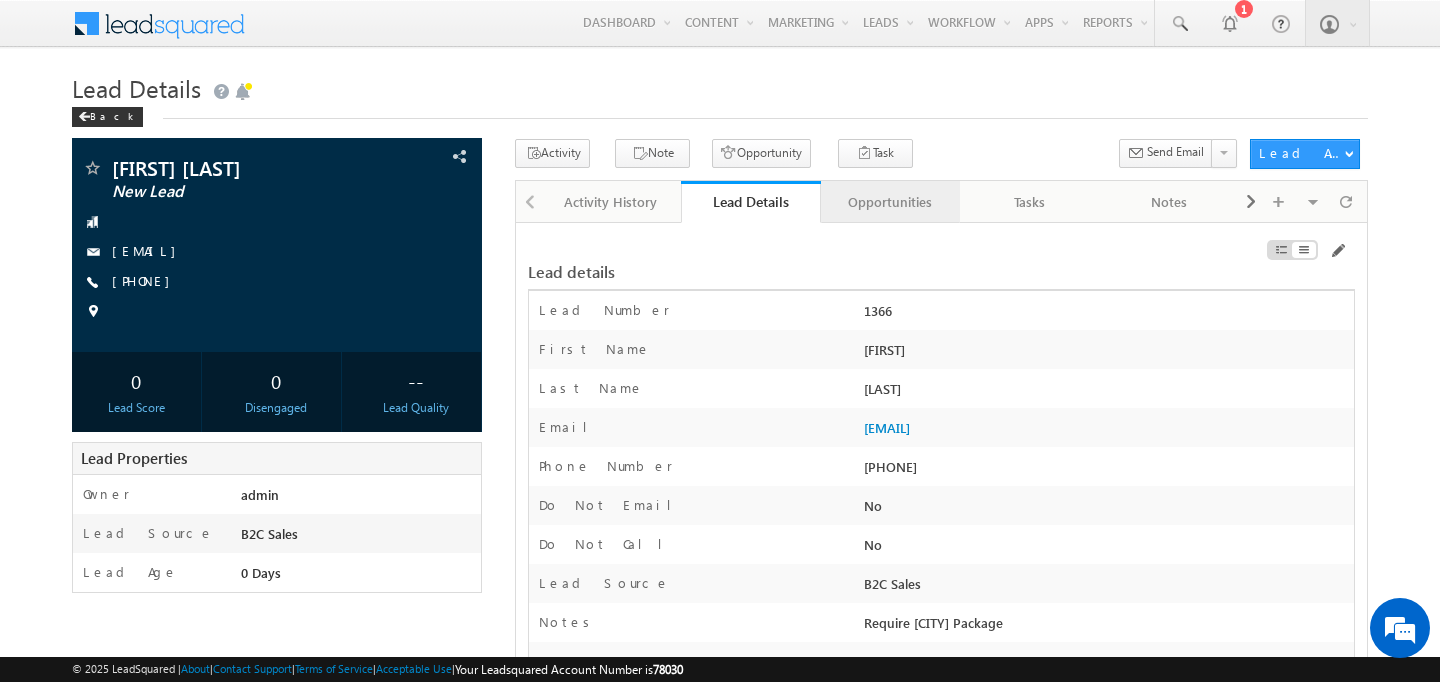 click on "Opportunities" at bounding box center [890, 202] 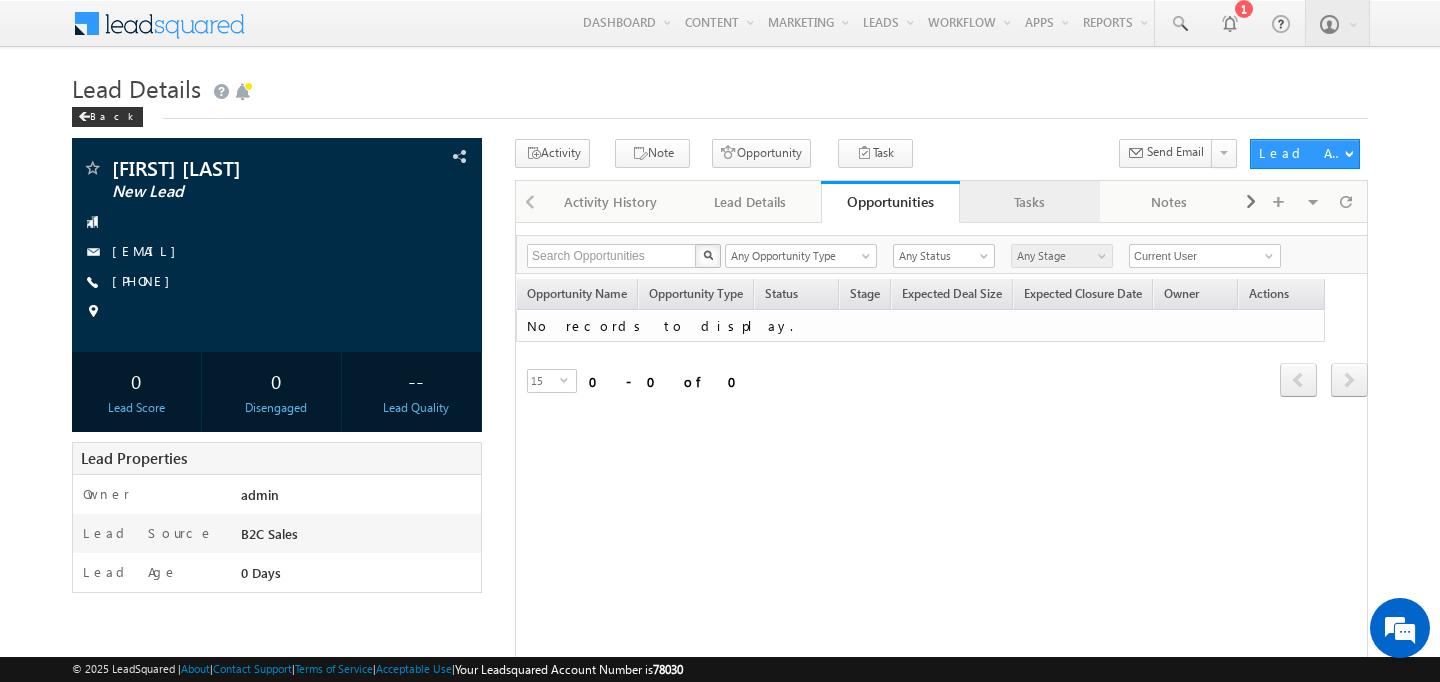 click on "Tasks" at bounding box center (1030, 202) 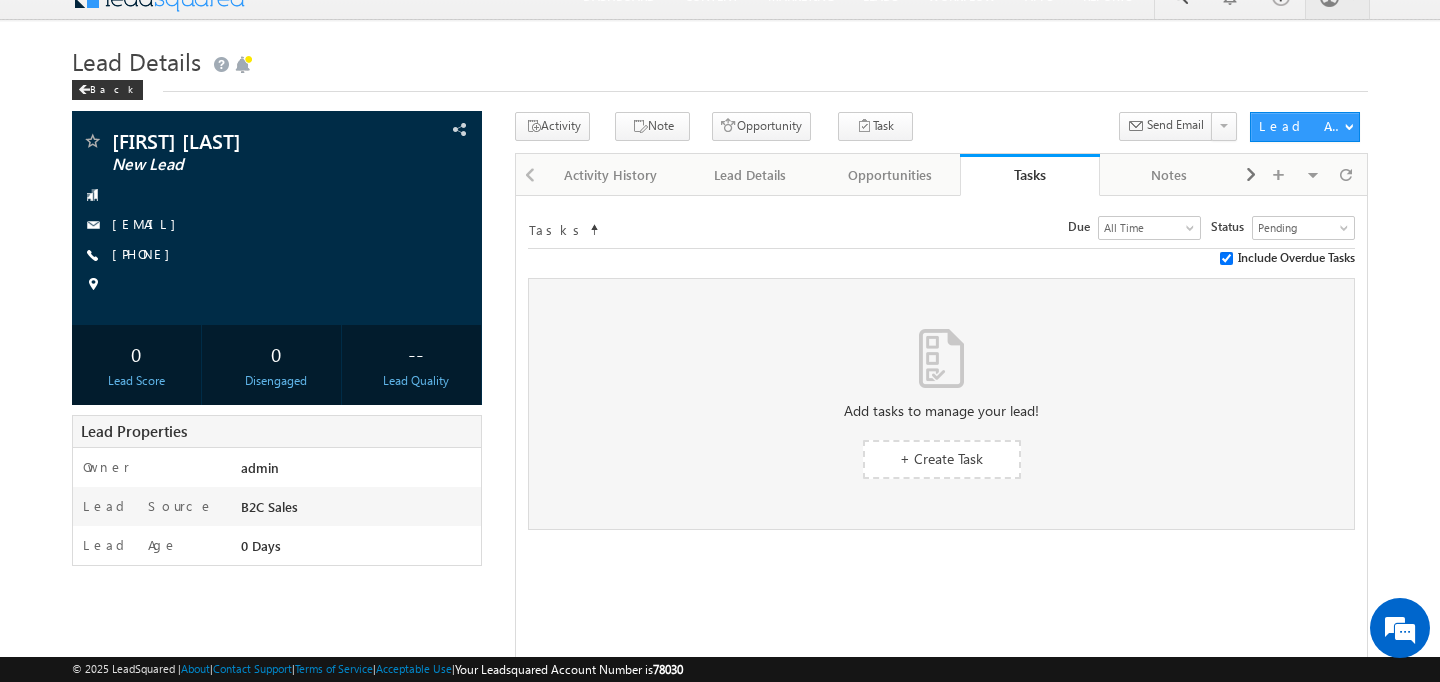 scroll, scrollTop: 0, scrollLeft: 0, axis: both 